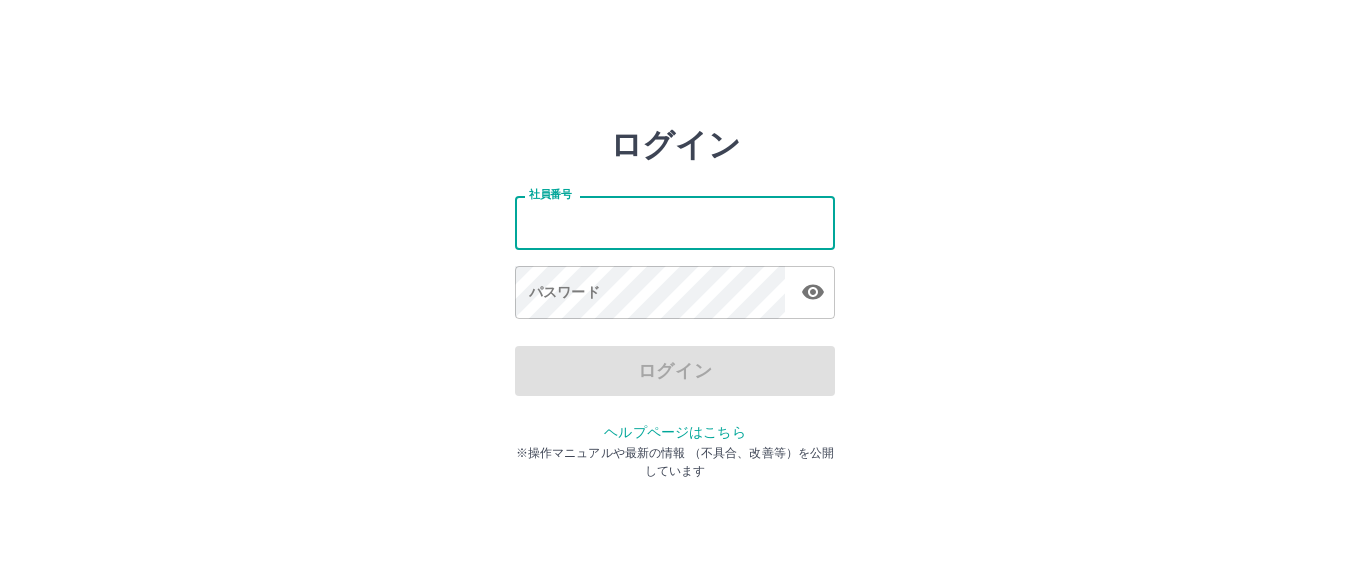 scroll, scrollTop: 0, scrollLeft: 0, axis: both 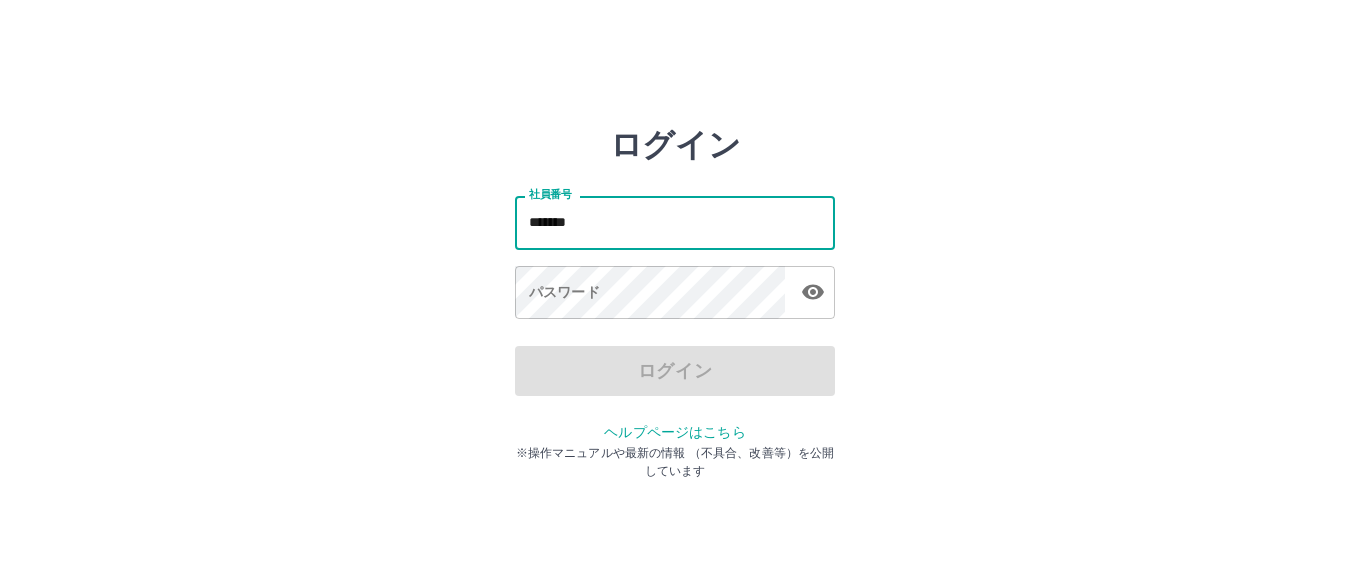 type on "*******" 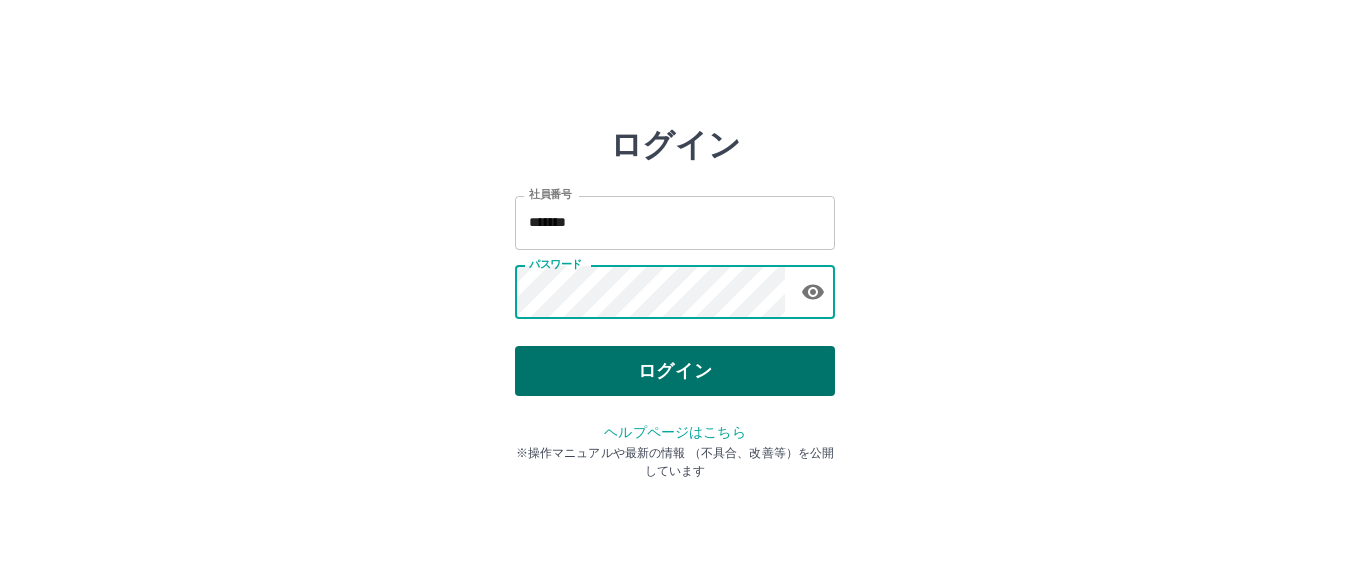 click on "ログイン" at bounding box center [675, 371] 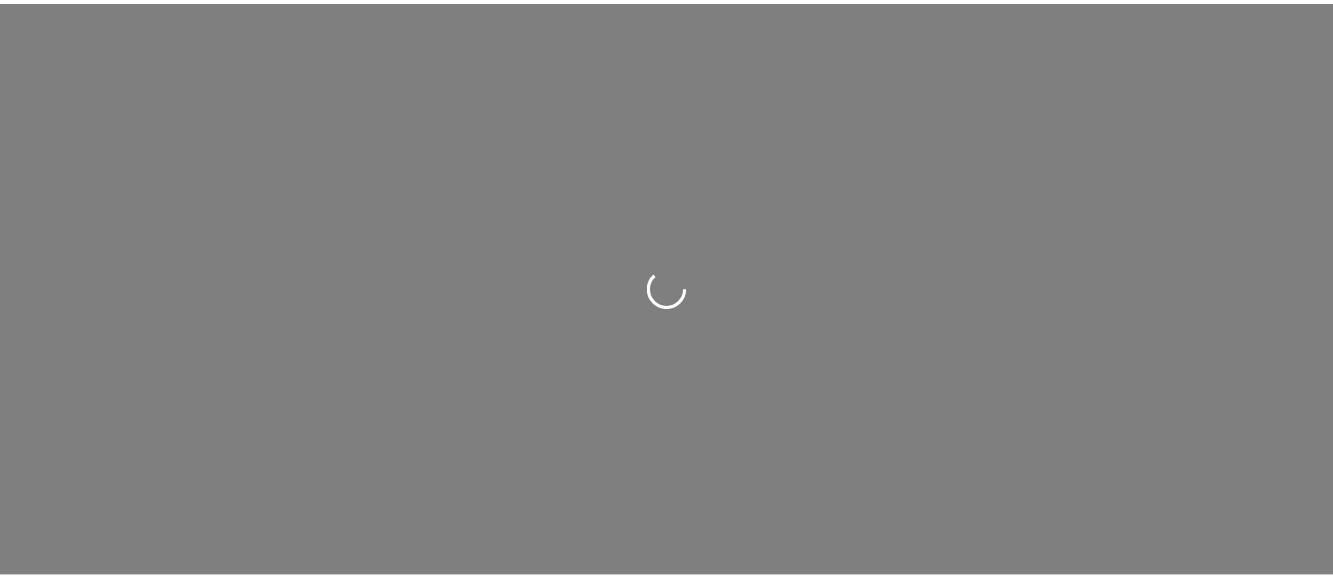 scroll, scrollTop: 0, scrollLeft: 0, axis: both 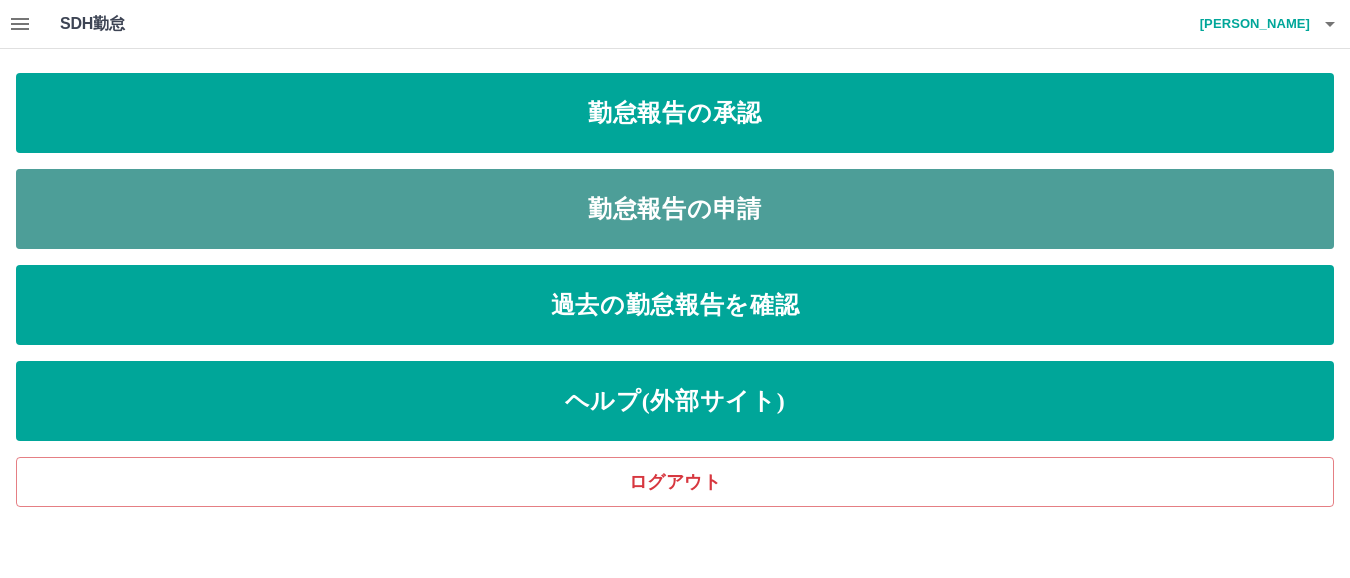 click on "勤怠報告の申請" at bounding box center (675, 209) 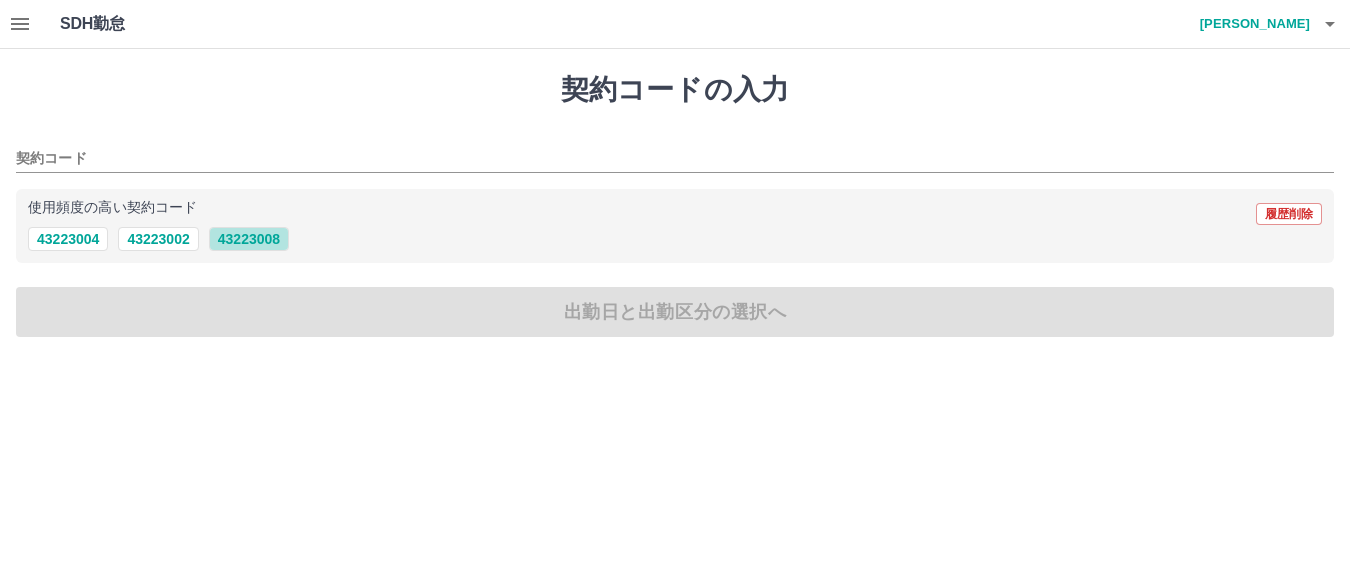 drag, startPoint x: 267, startPoint y: 237, endPoint x: 351, endPoint y: 250, distance: 85 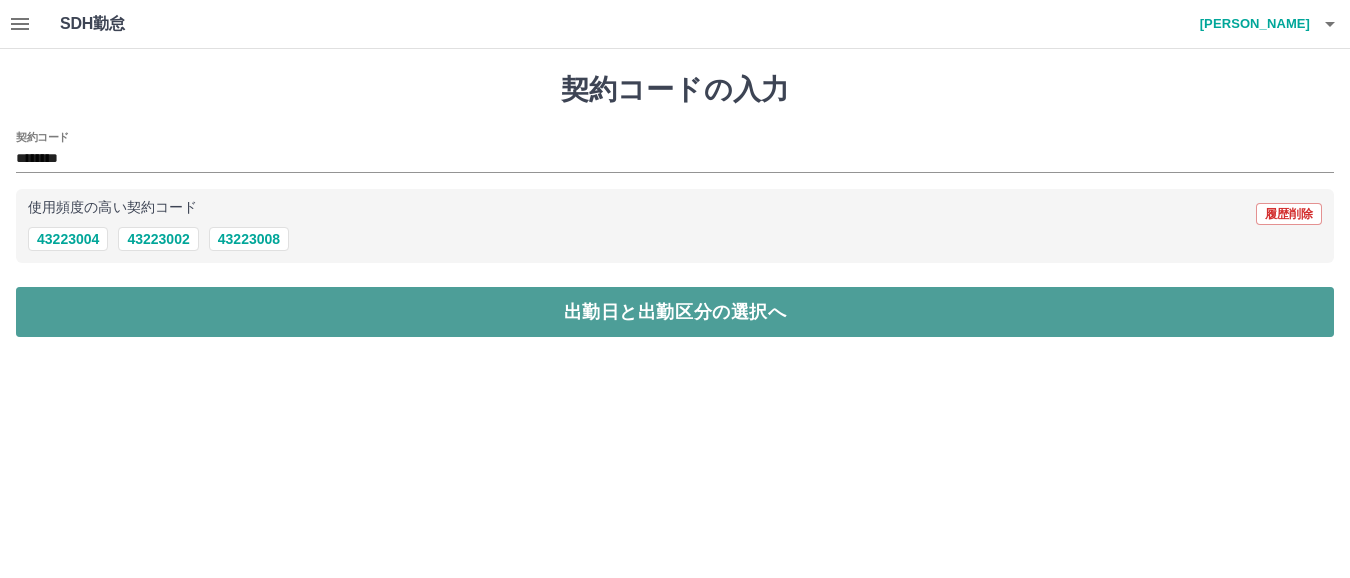 click on "出勤日と出勤区分の選択へ" at bounding box center [675, 312] 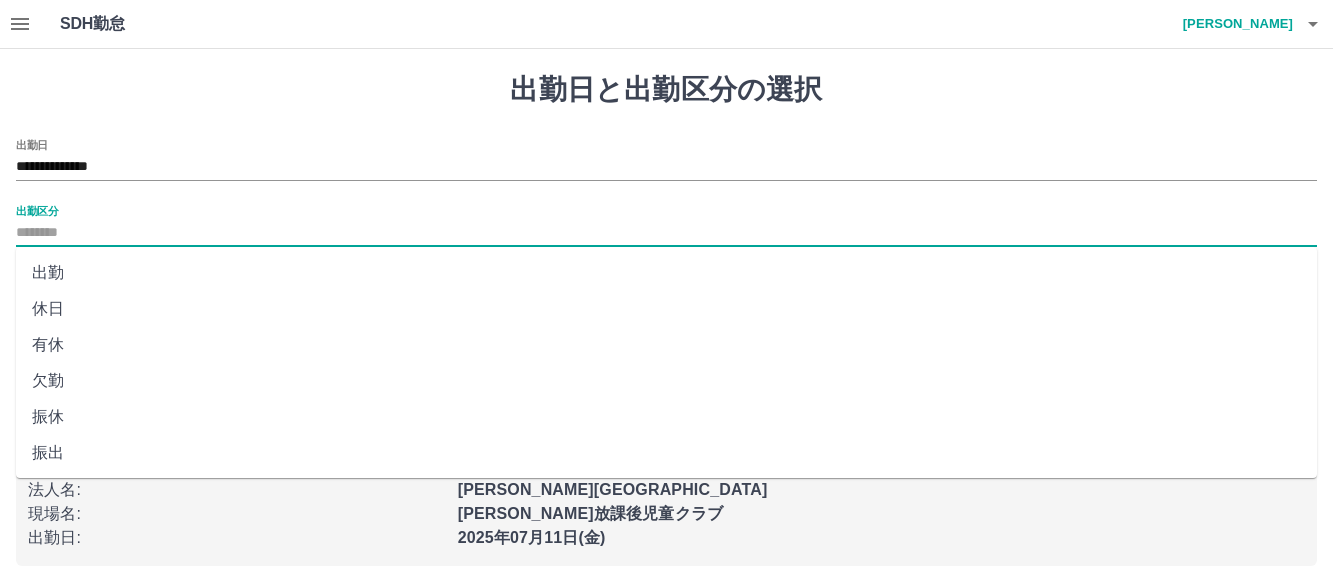 click on "出勤区分" at bounding box center (666, 233) 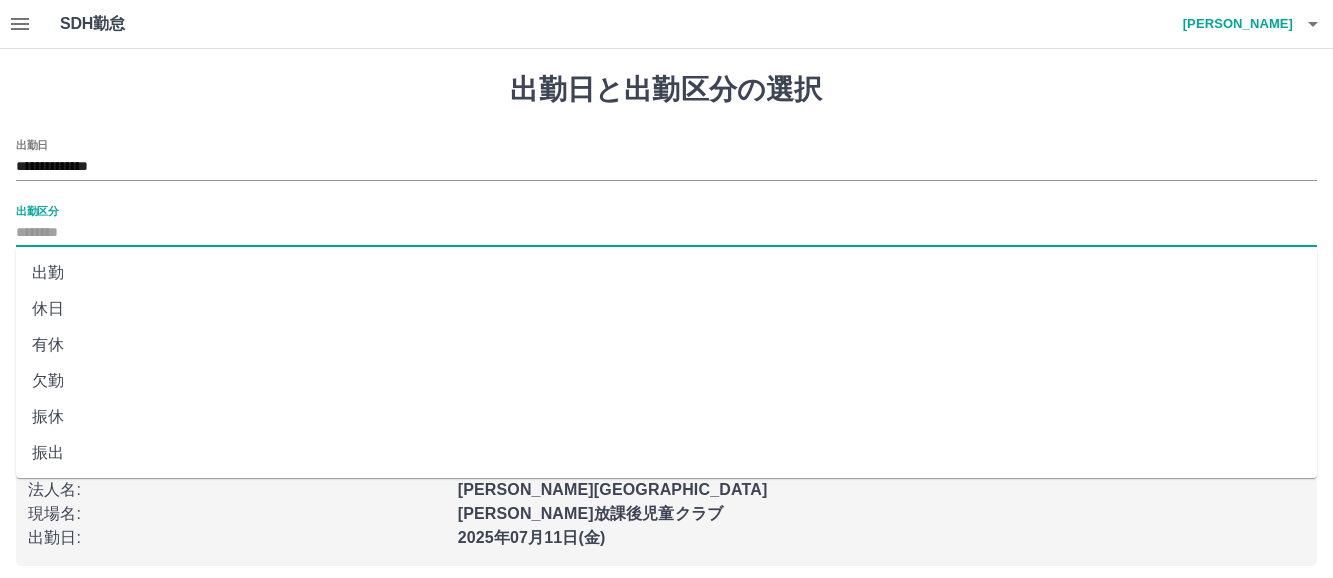 click on "出勤" at bounding box center [666, 273] 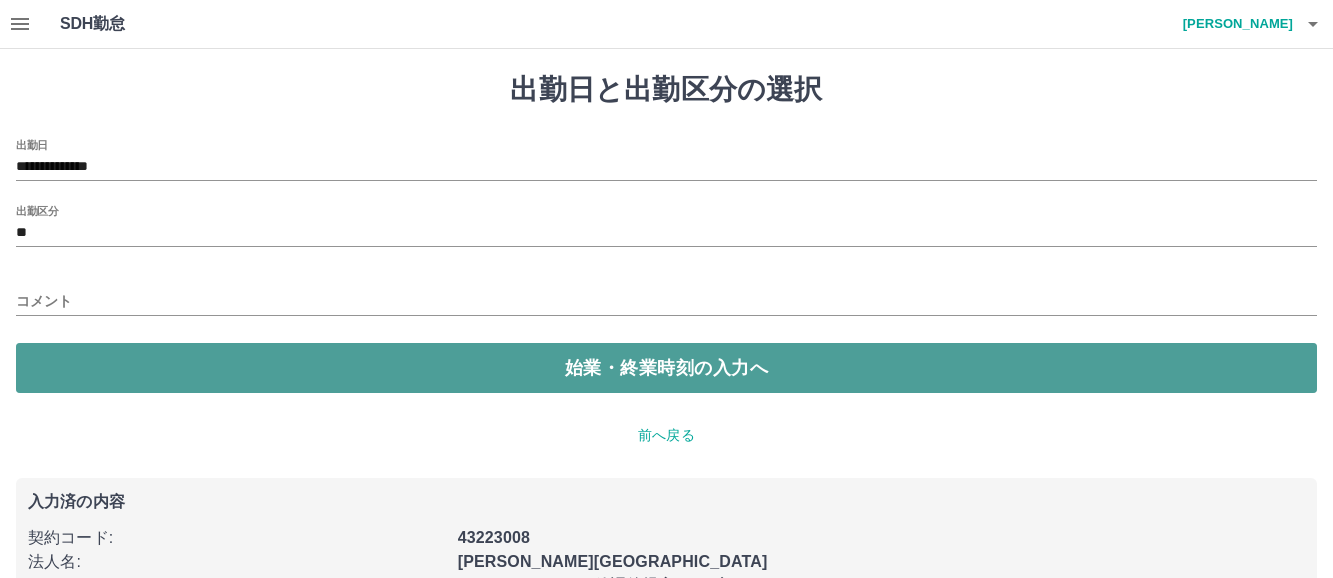 click on "始業・終業時刻の入力へ" at bounding box center (666, 368) 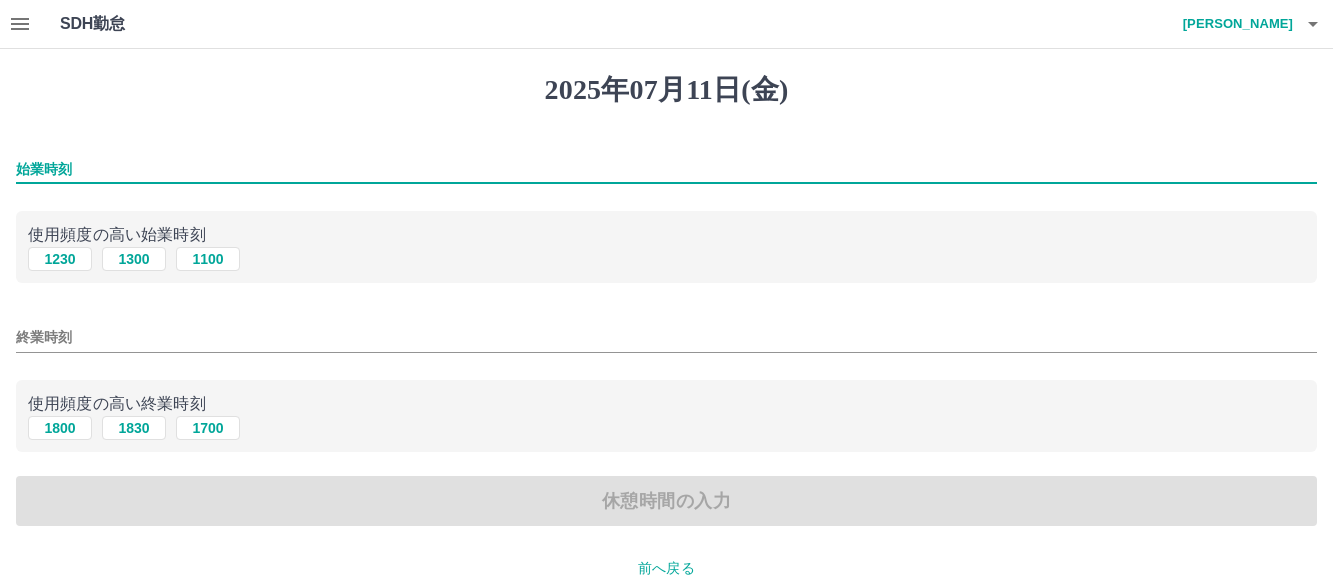 click on "始業時刻" at bounding box center (666, 169) 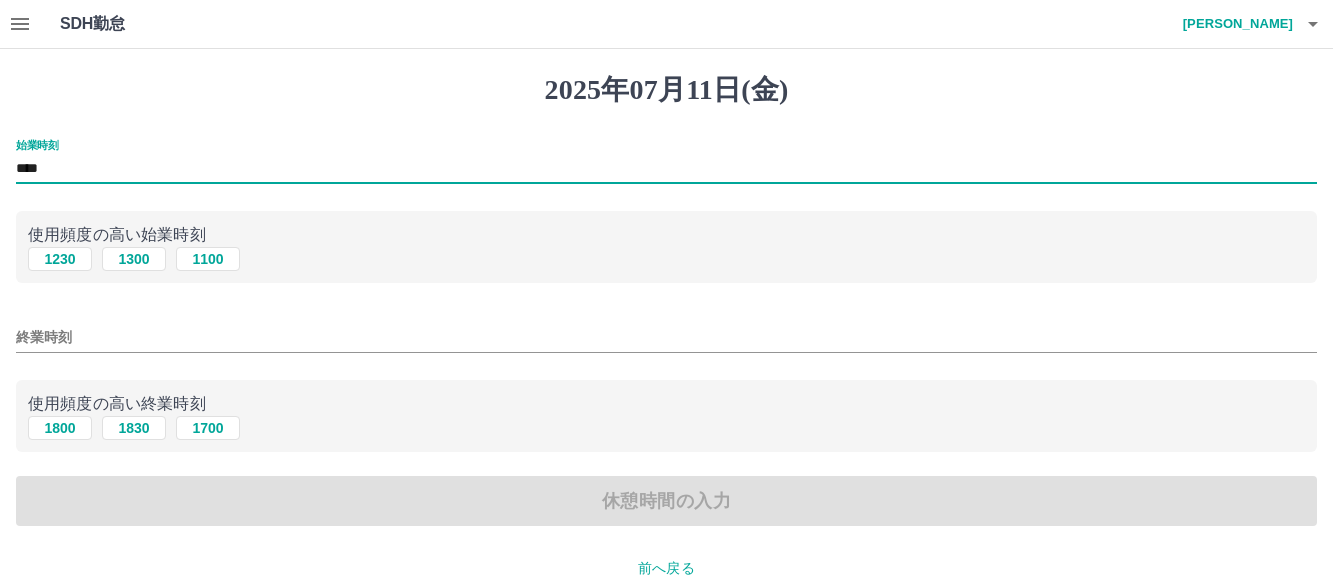 type on "****" 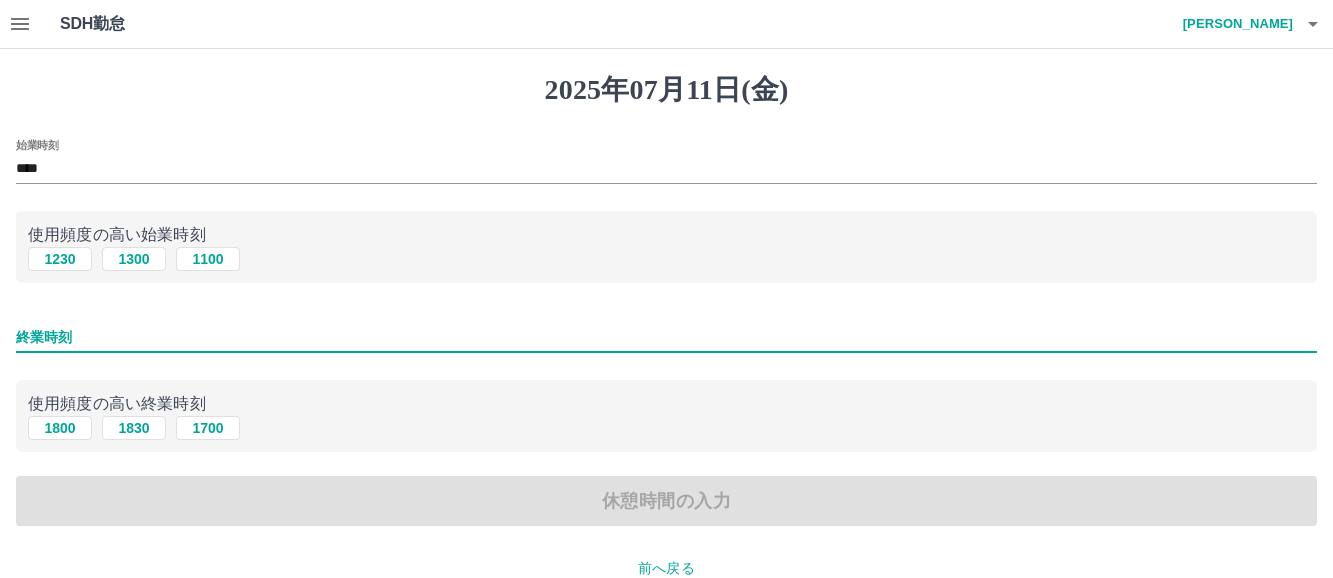 click on "終業時刻" at bounding box center [666, 337] 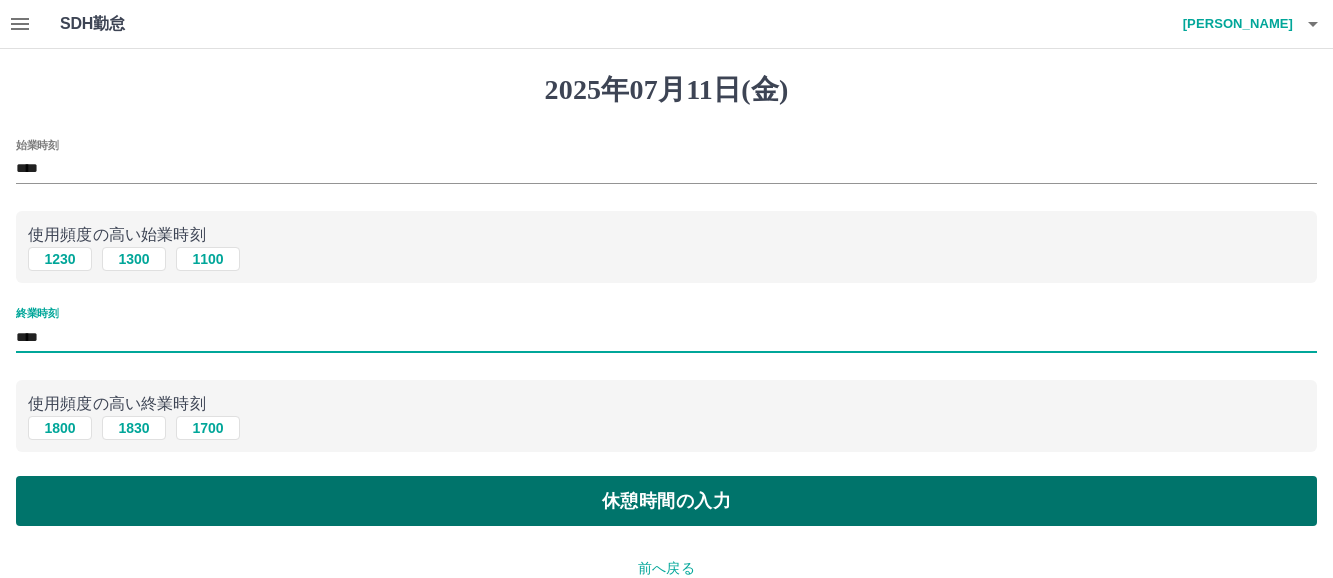 type on "****" 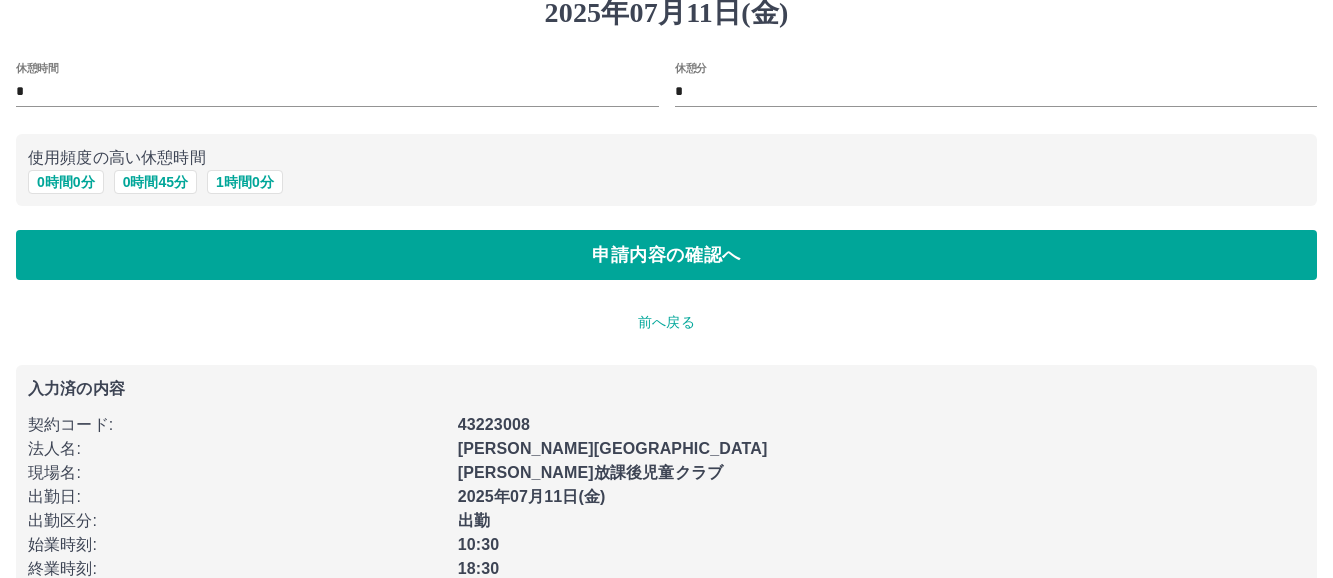 scroll, scrollTop: 100, scrollLeft: 0, axis: vertical 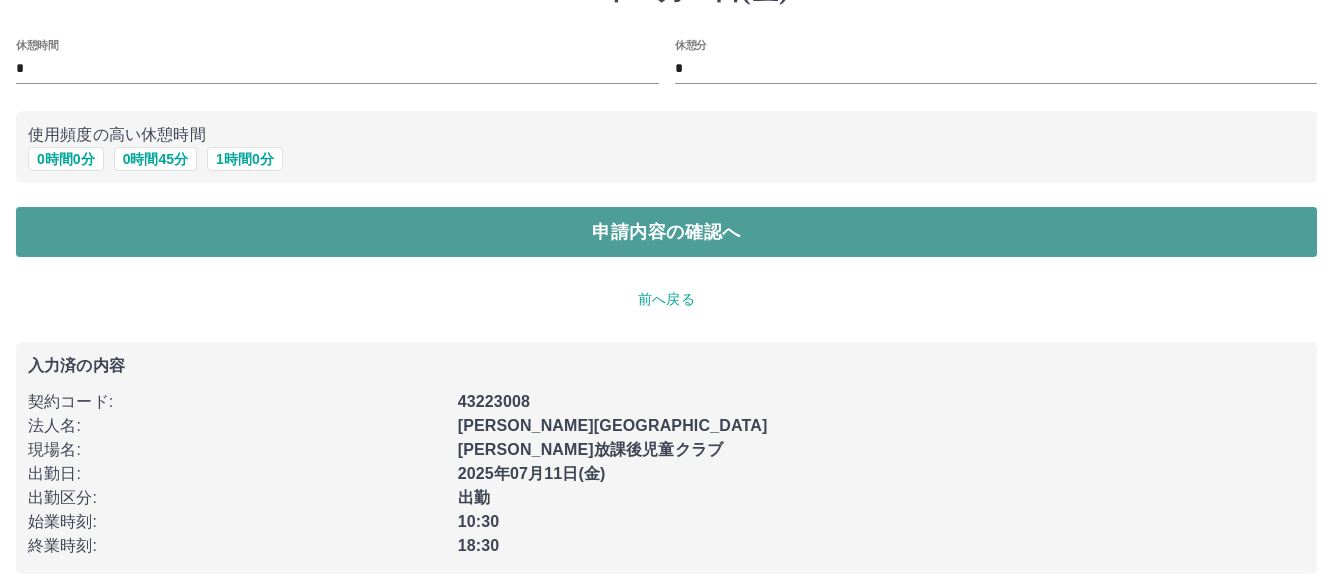 click on "申請内容の確認へ" at bounding box center [666, 232] 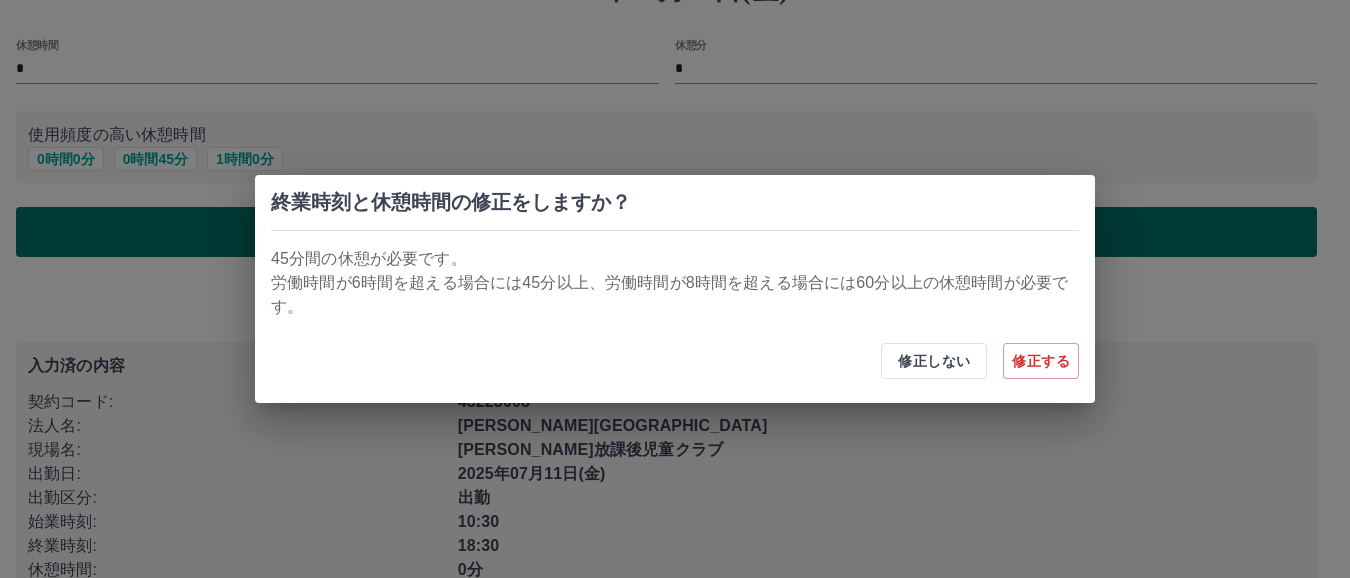 click at bounding box center [675, 230] 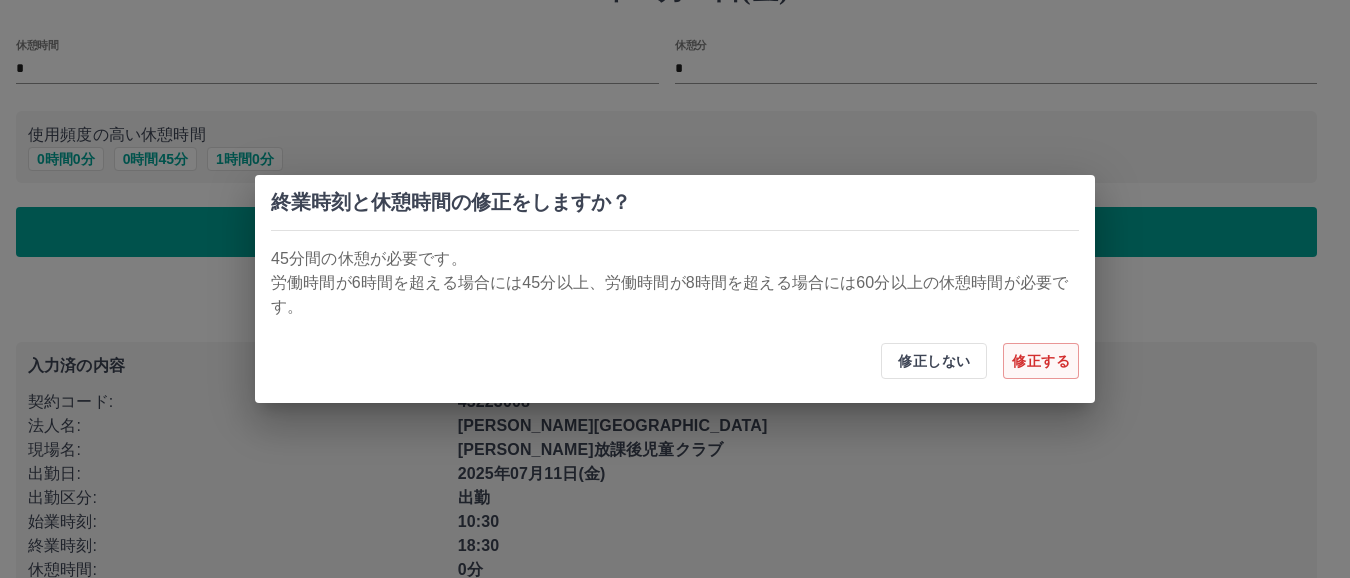 click on "修正する" at bounding box center (1041, 361) 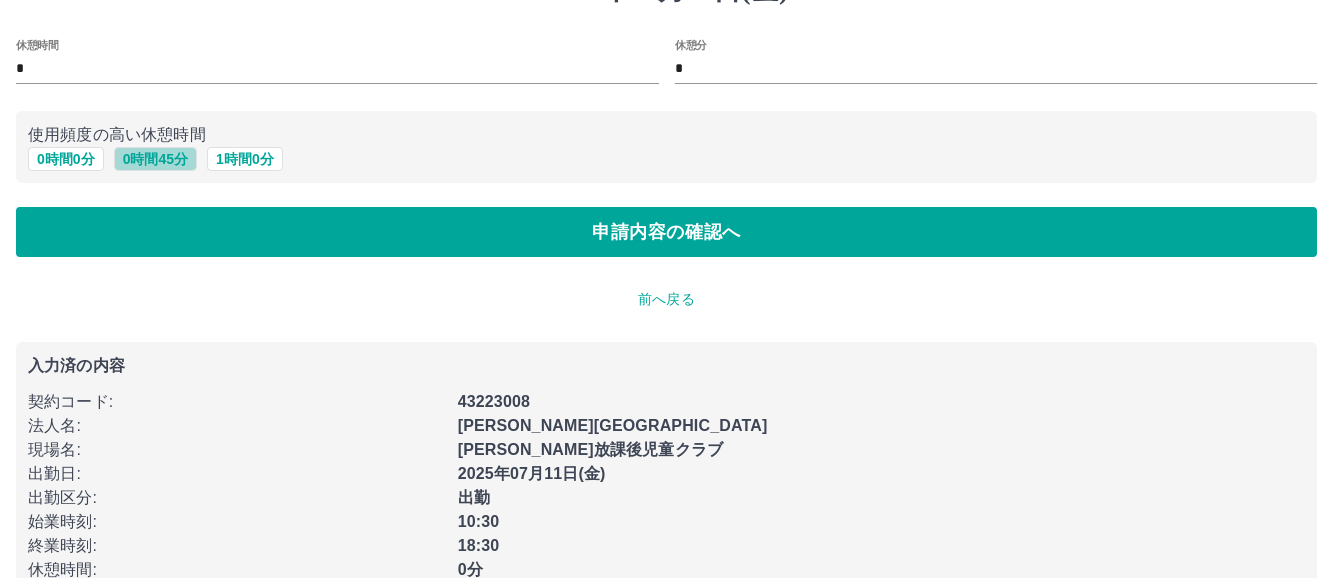 click on "0 時間 45 分" at bounding box center (155, 159) 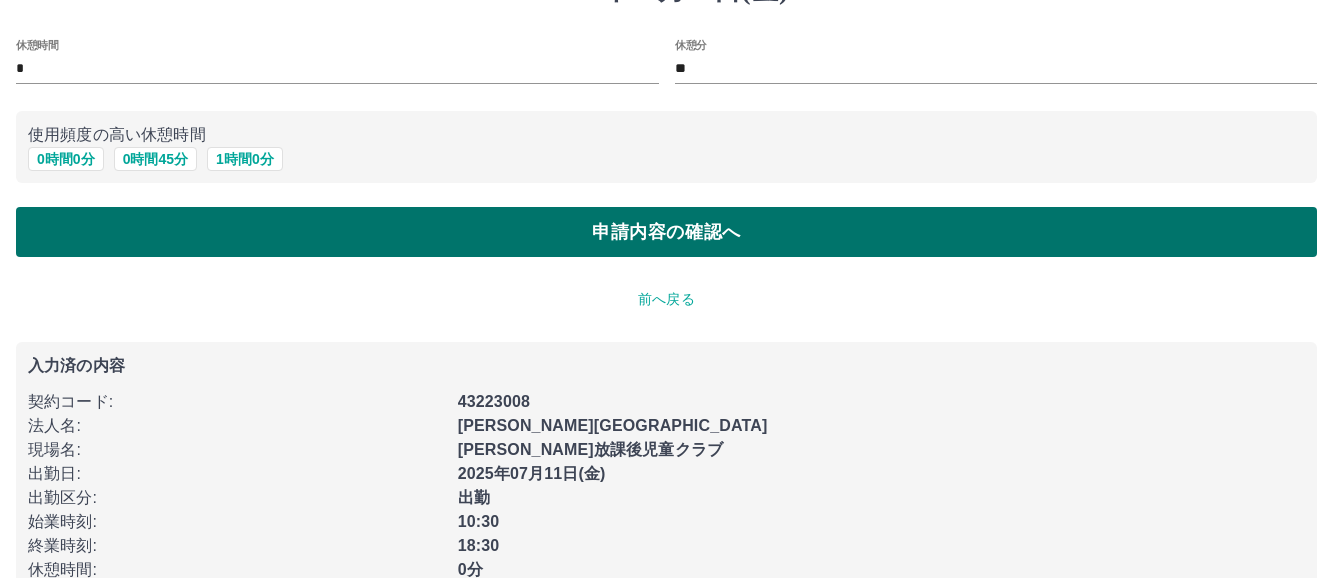 click on "申請内容の確認へ" at bounding box center [666, 232] 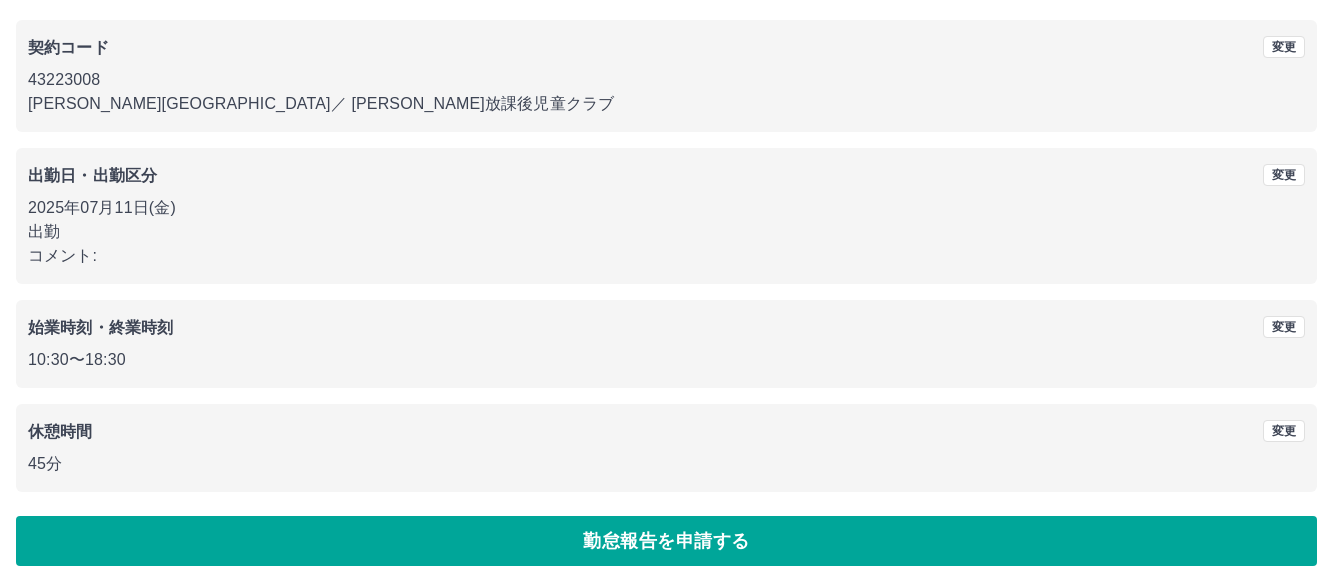 scroll, scrollTop: 171, scrollLeft: 0, axis: vertical 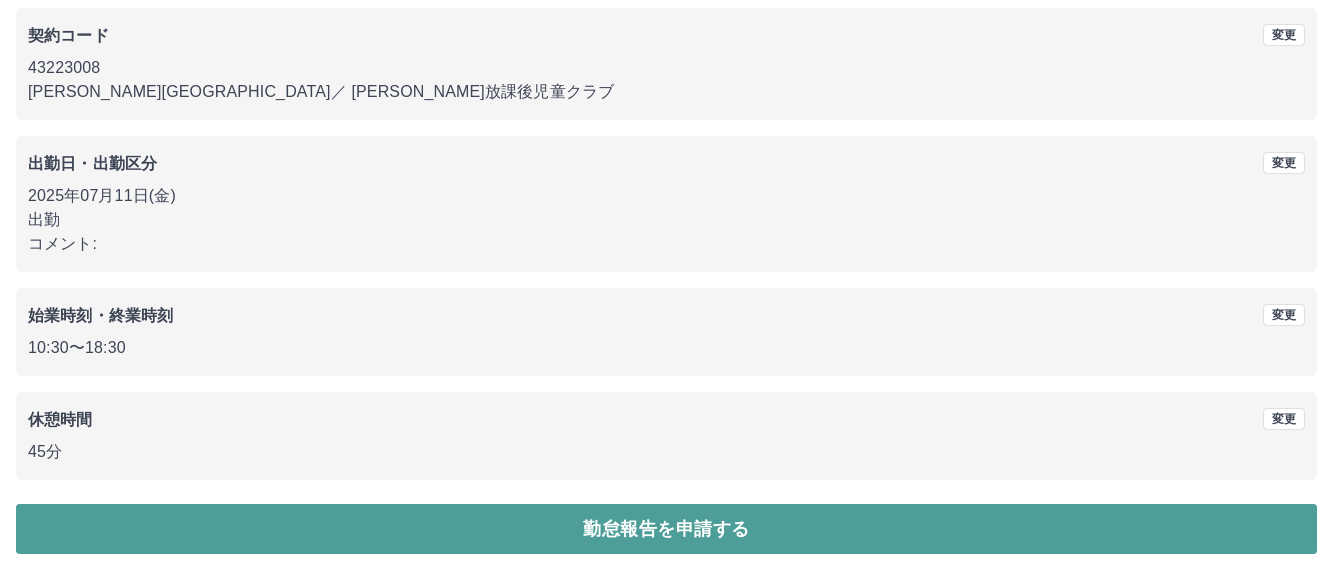 click on "勤怠報告を申請する" at bounding box center (666, 529) 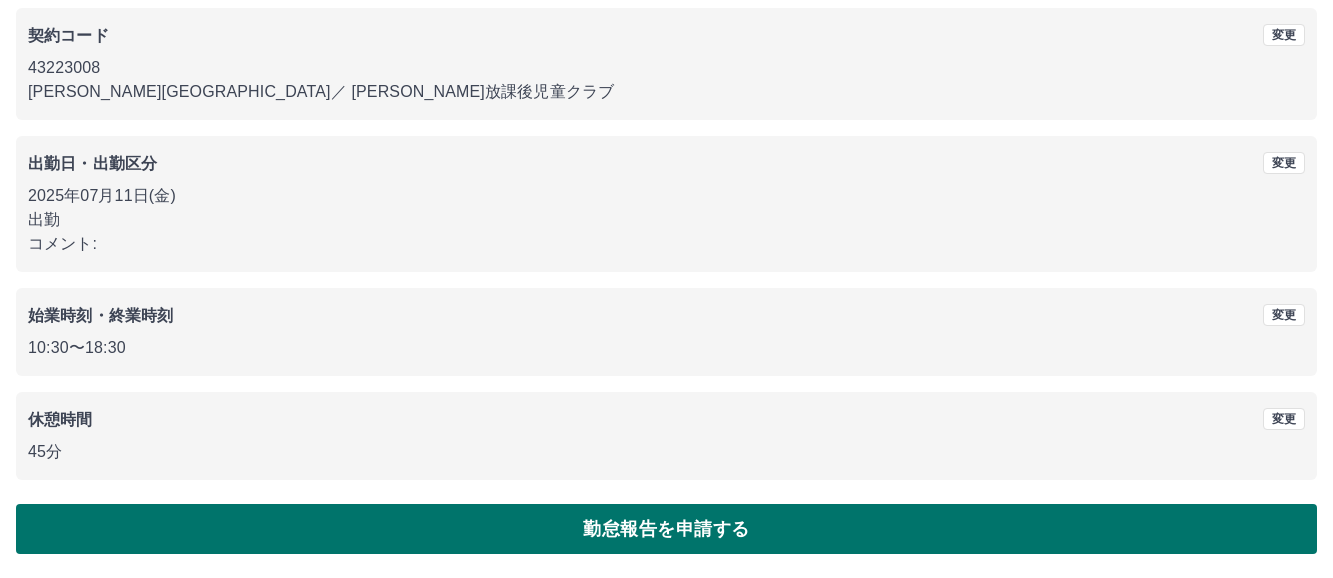 scroll, scrollTop: 0, scrollLeft: 0, axis: both 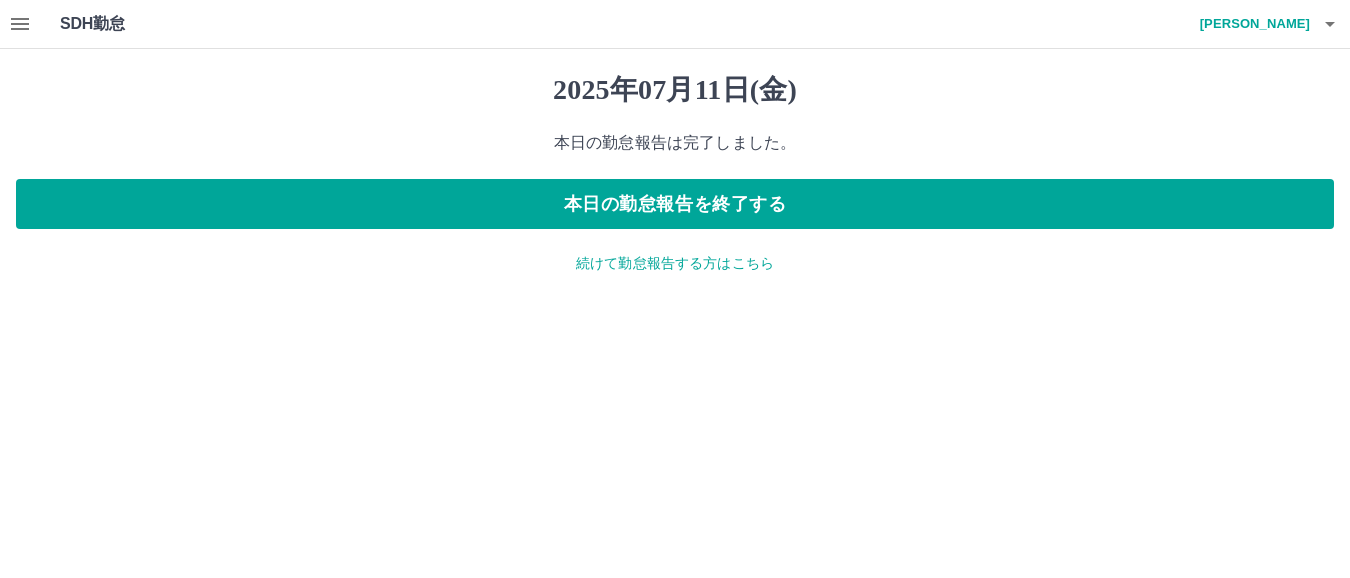 click on "続けて勤怠報告する方はこちら" at bounding box center (675, 263) 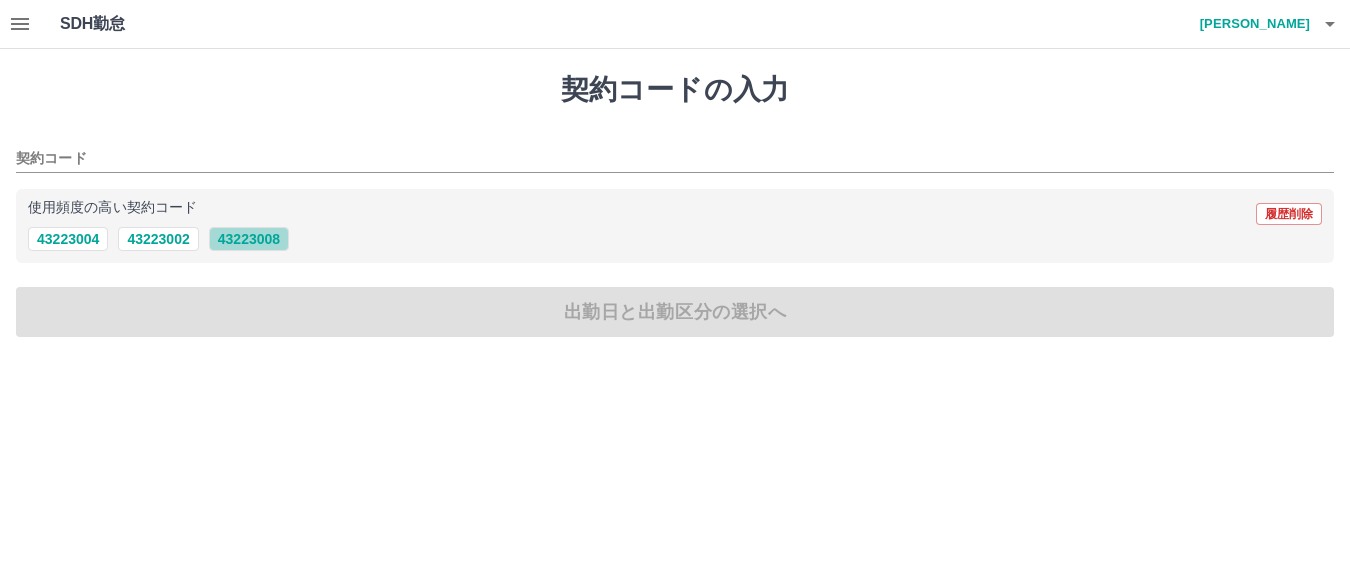 click on "43223008" at bounding box center [249, 239] 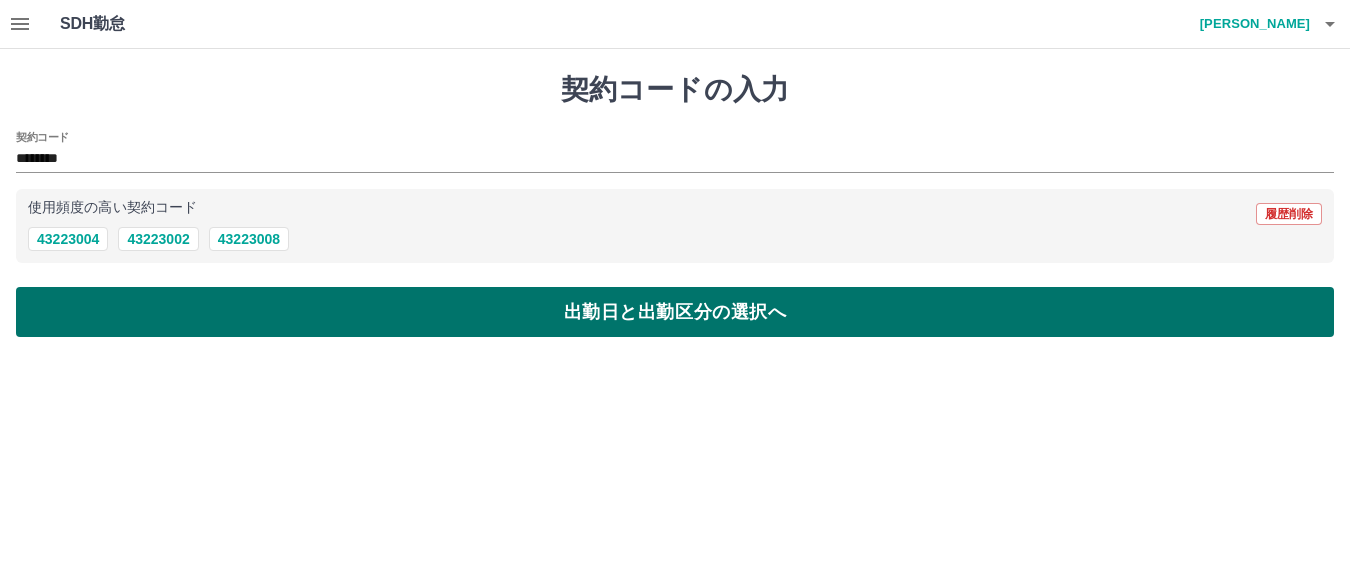 click on "出勤日と出勤区分の選択へ" at bounding box center (675, 312) 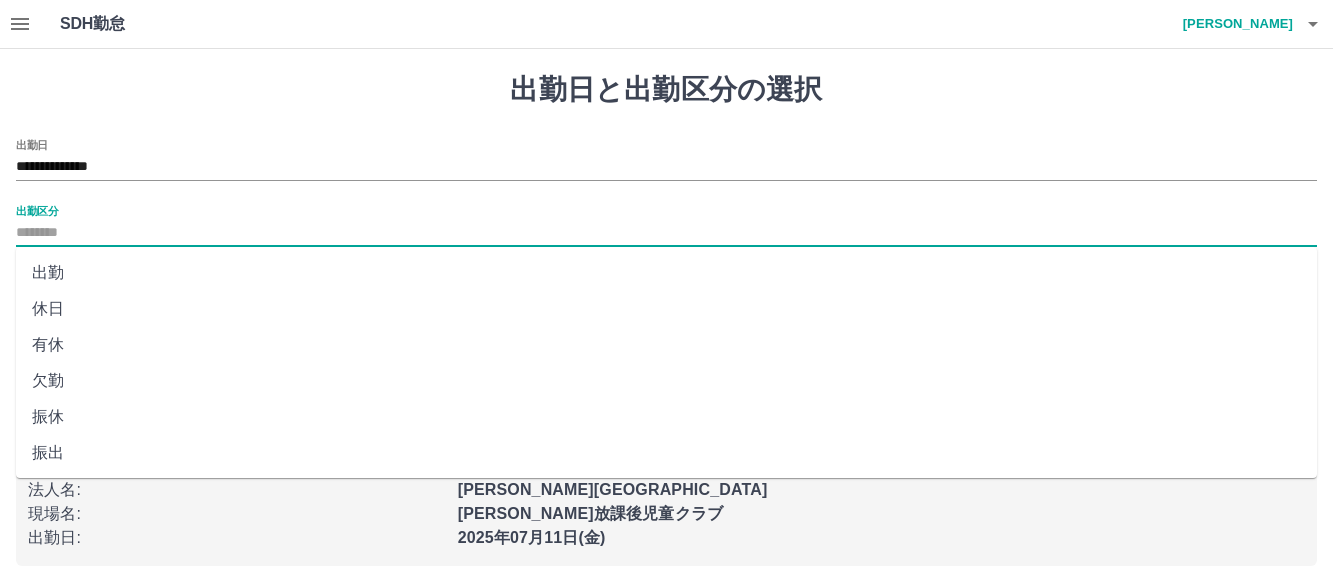 click on "出勤区分" at bounding box center (666, 233) 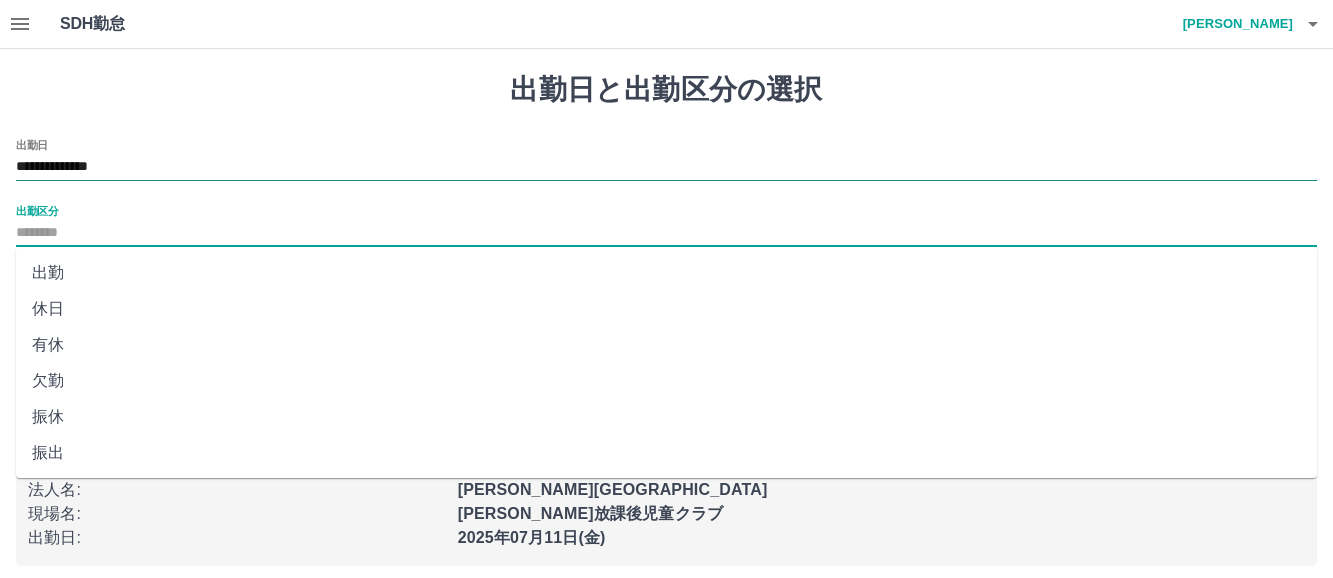 click on "**********" at bounding box center (666, 167) 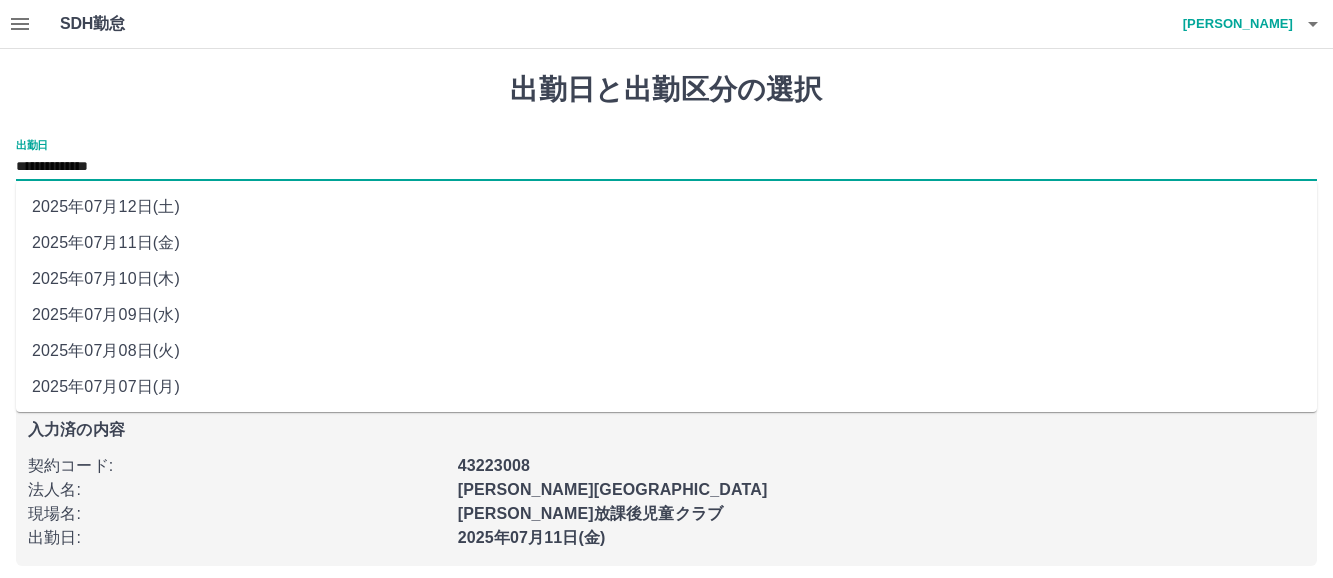 click on "2025年07月12日(土)" at bounding box center [666, 207] 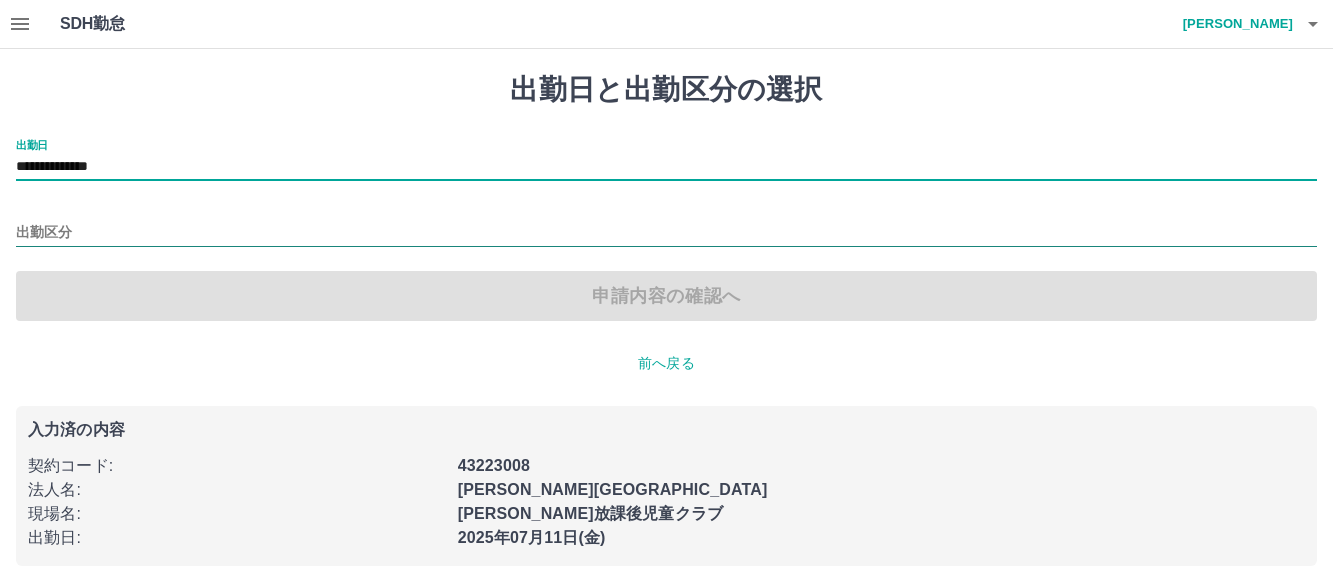 click on "出勤区分" at bounding box center [666, 233] 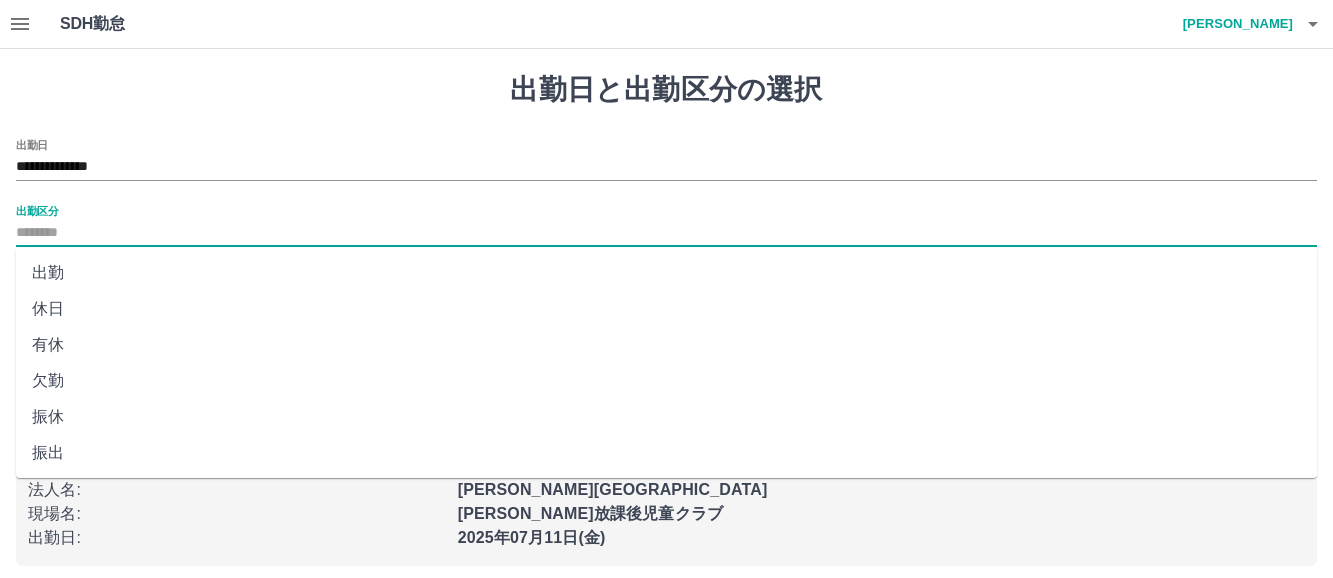 click on "休日" at bounding box center (666, 309) 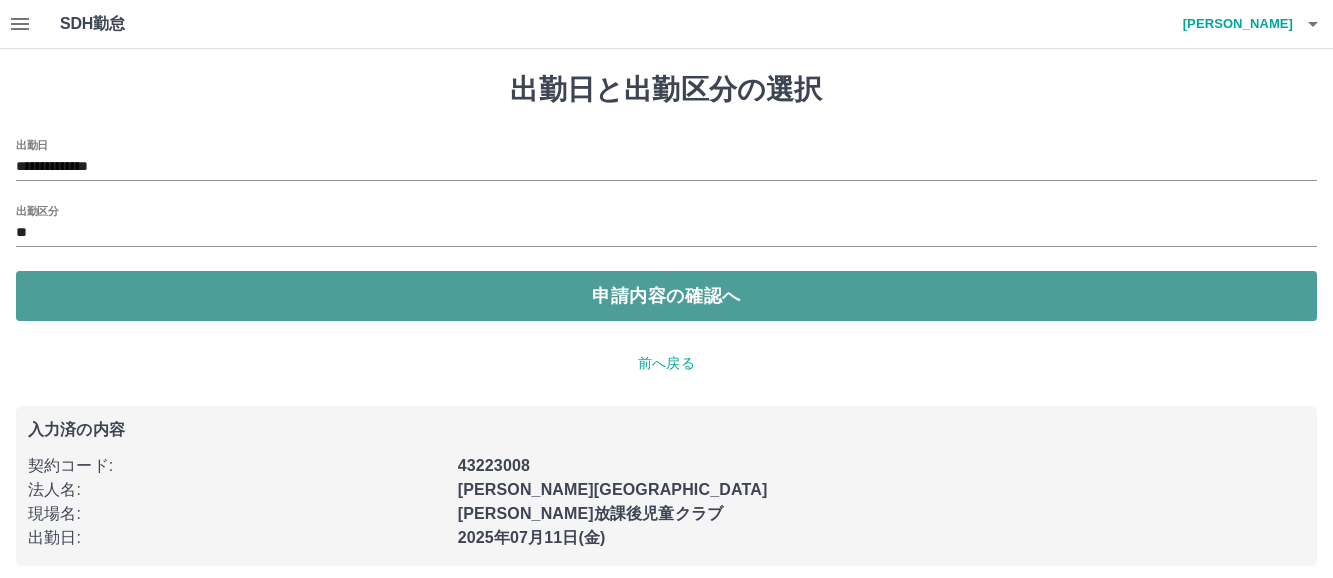 click on "申請内容の確認へ" at bounding box center [666, 296] 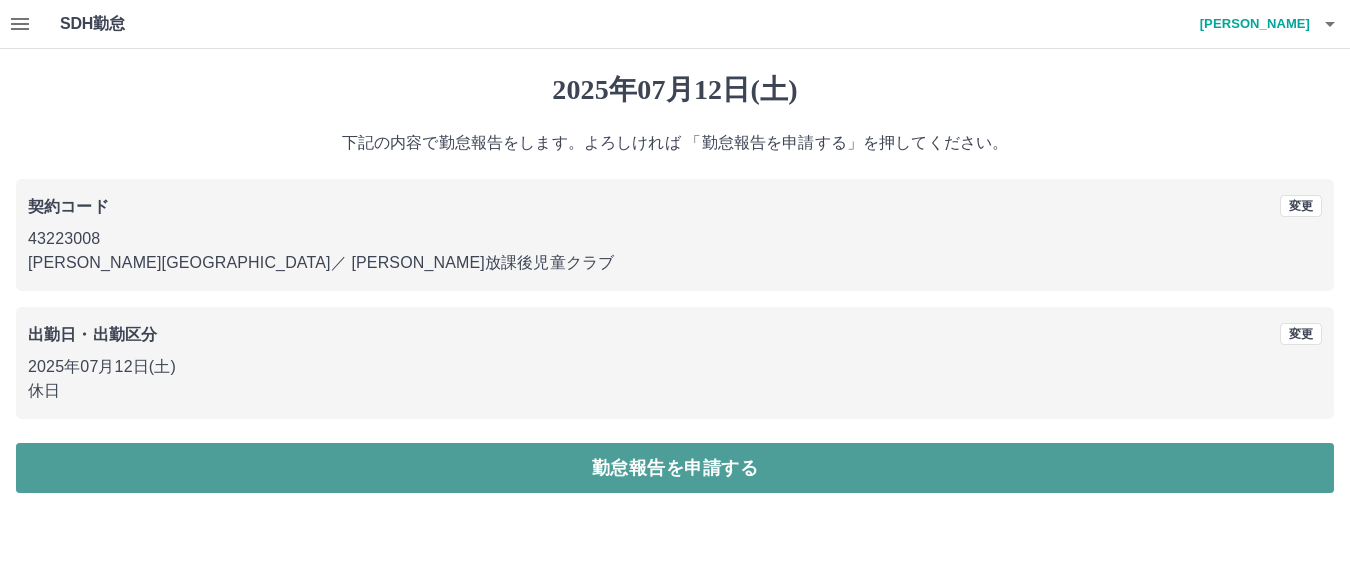 click on "勤怠報告を申請する" at bounding box center [675, 468] 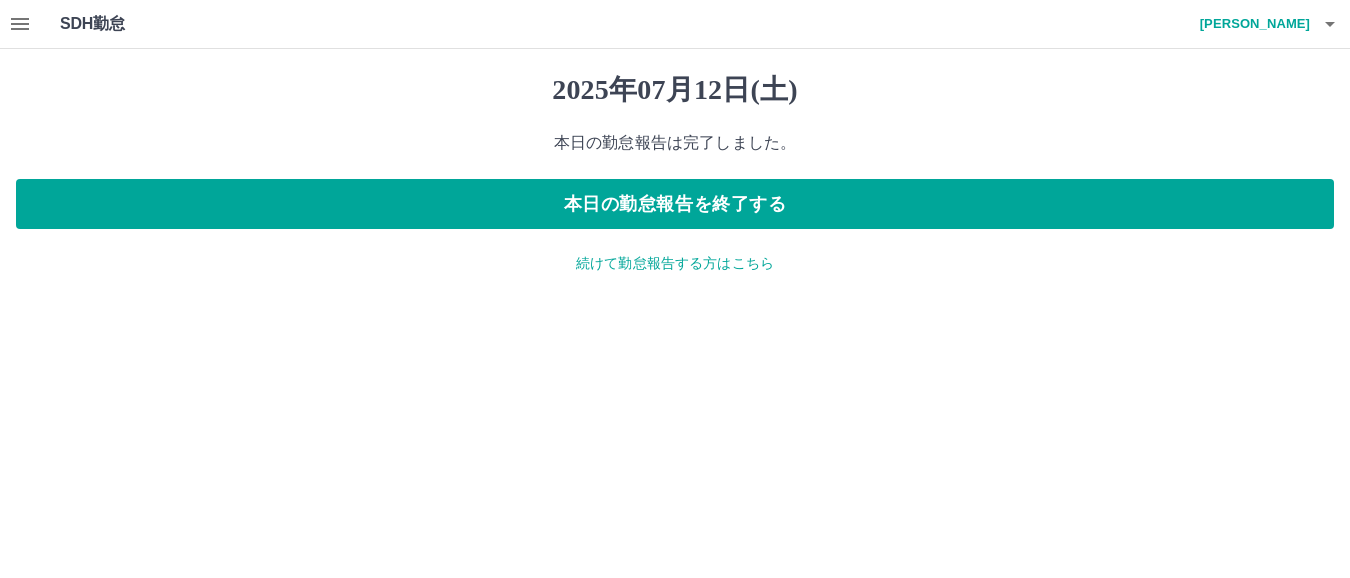 click on "続けて勤怠報告する方はこちら" at bounding box center (675, 263) 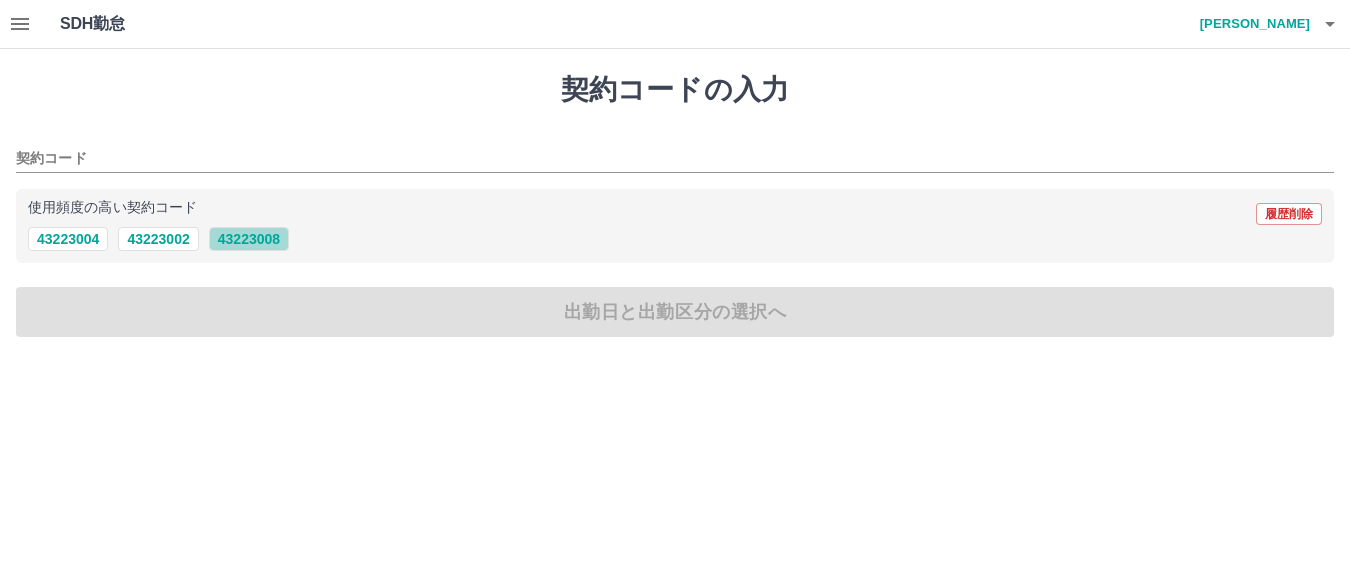 click on "43223008" at bounding box center [249, 239] 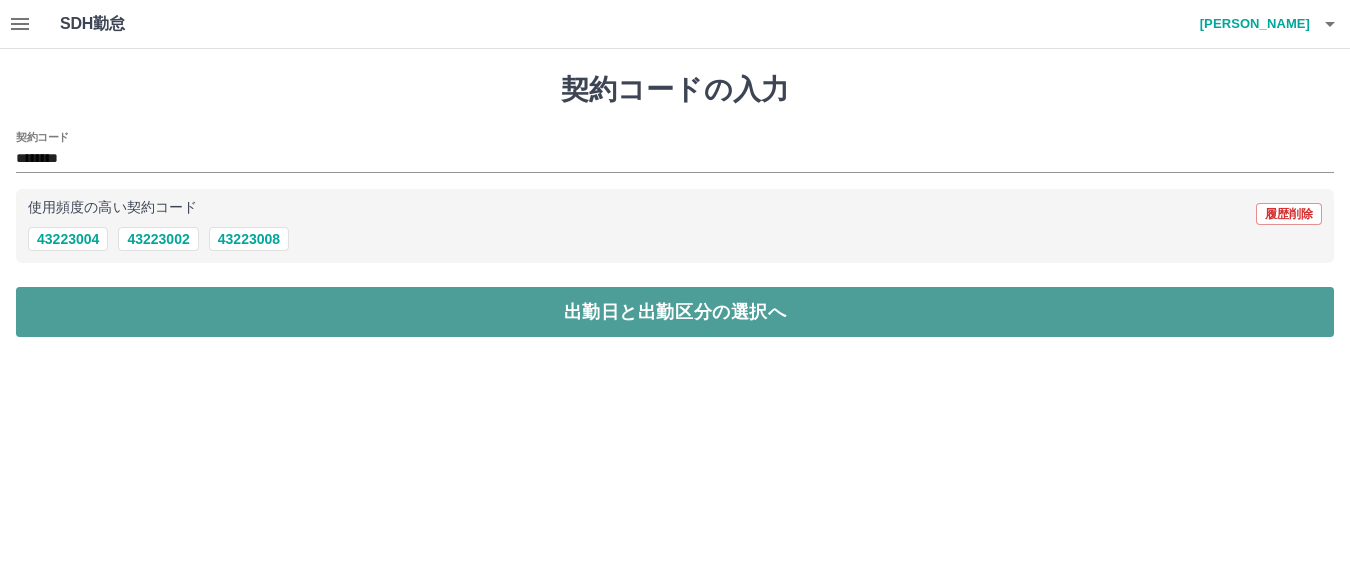 click on "出勤日と出勤区分の選択へ" at bounding box center (675, 312) 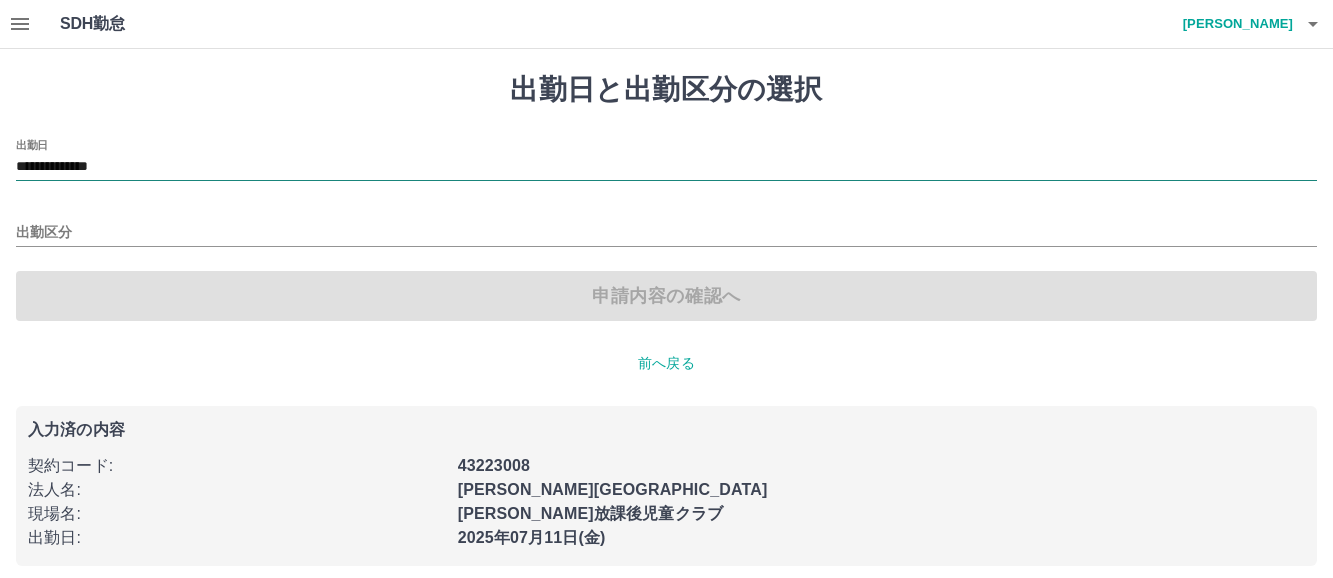 click on "**********" at bounding box center [666, 167] 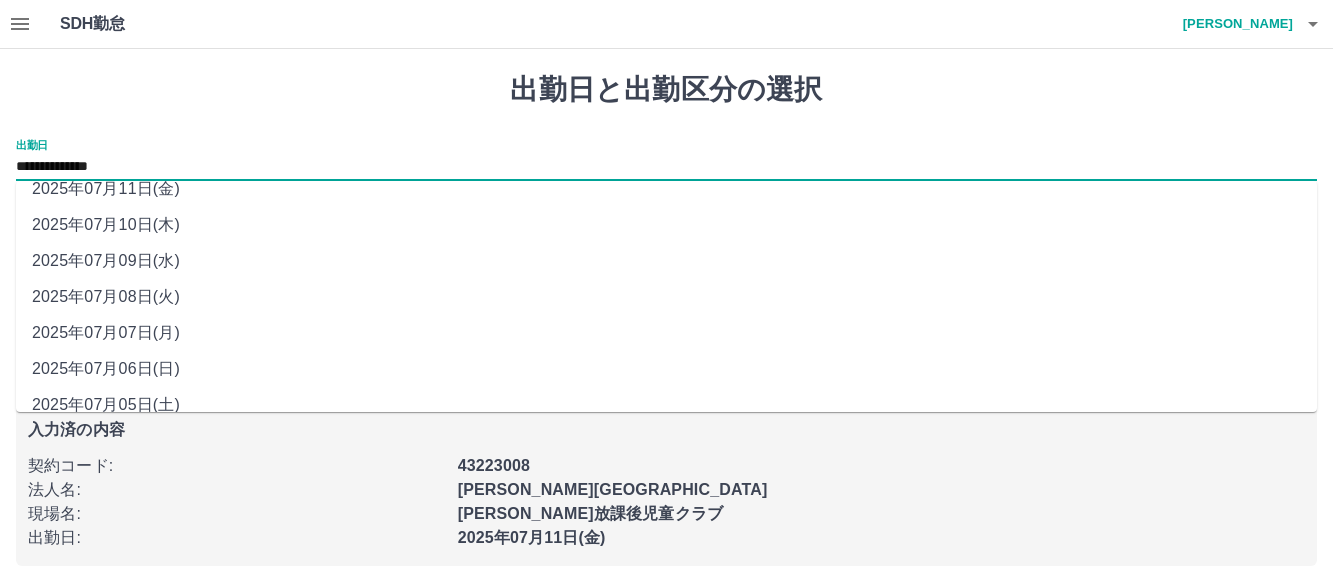 scroll, scrollTop: 0, scrollLeft: 0, axis: both 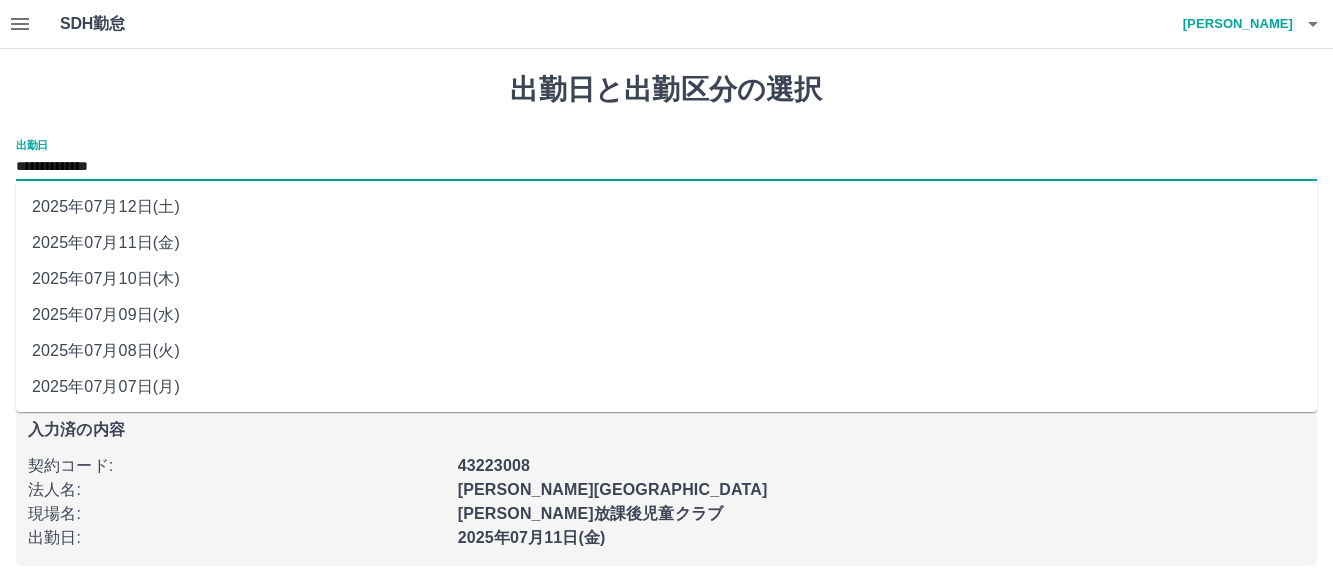 click on "出勤日と出勤区分の選択" at bounding box center [666, 90] 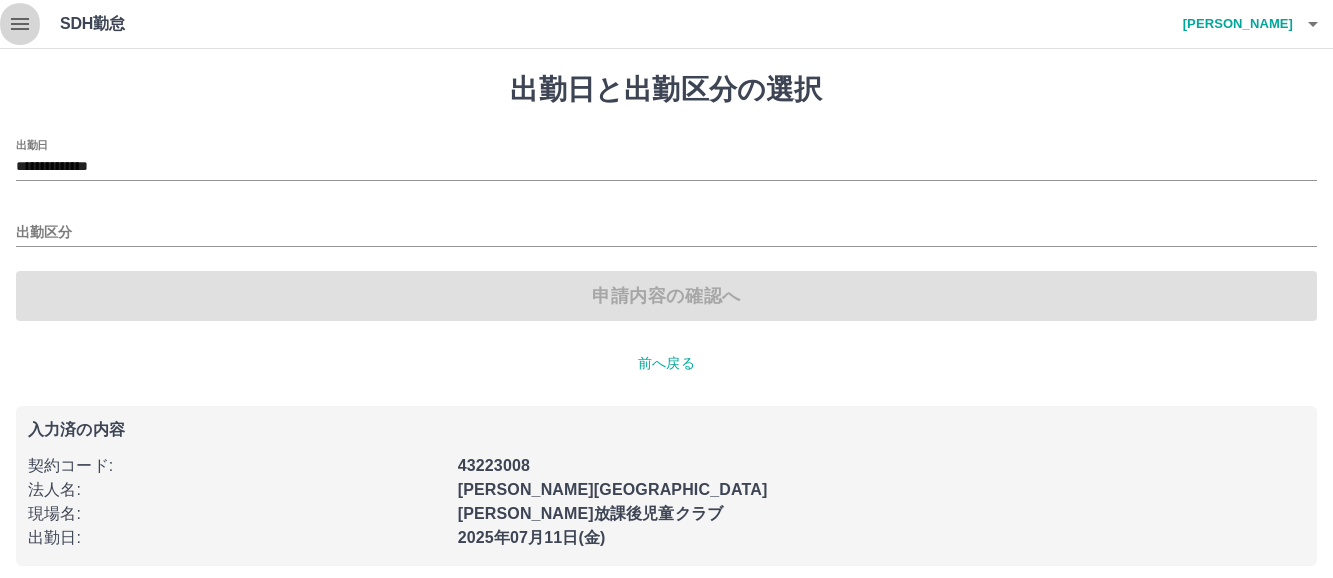 click 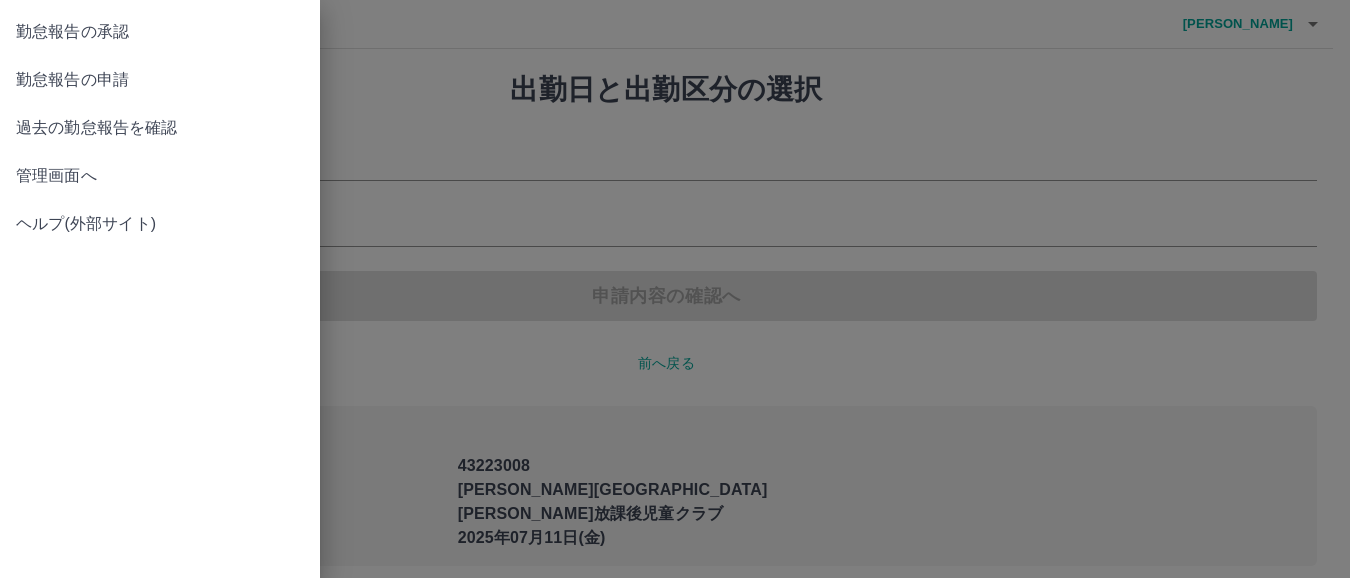 click on "勤怠報告の承認" at bounding box center (160, 32) 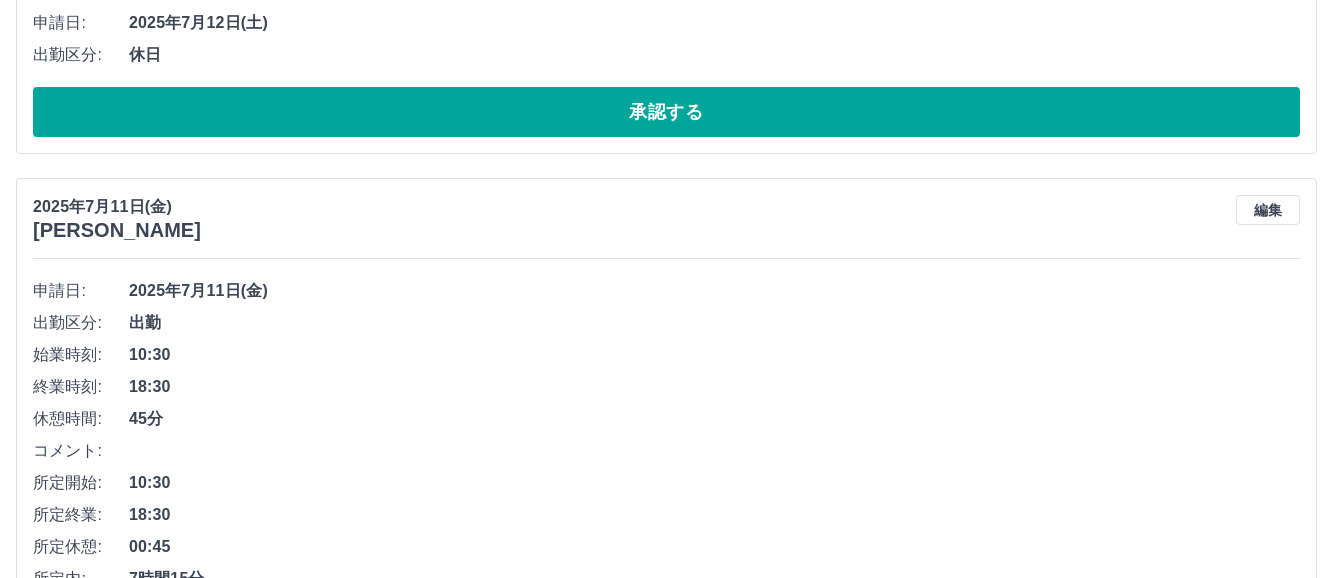 scroll, scrollTop: 484, scrollLeft: 0, axis: vertical 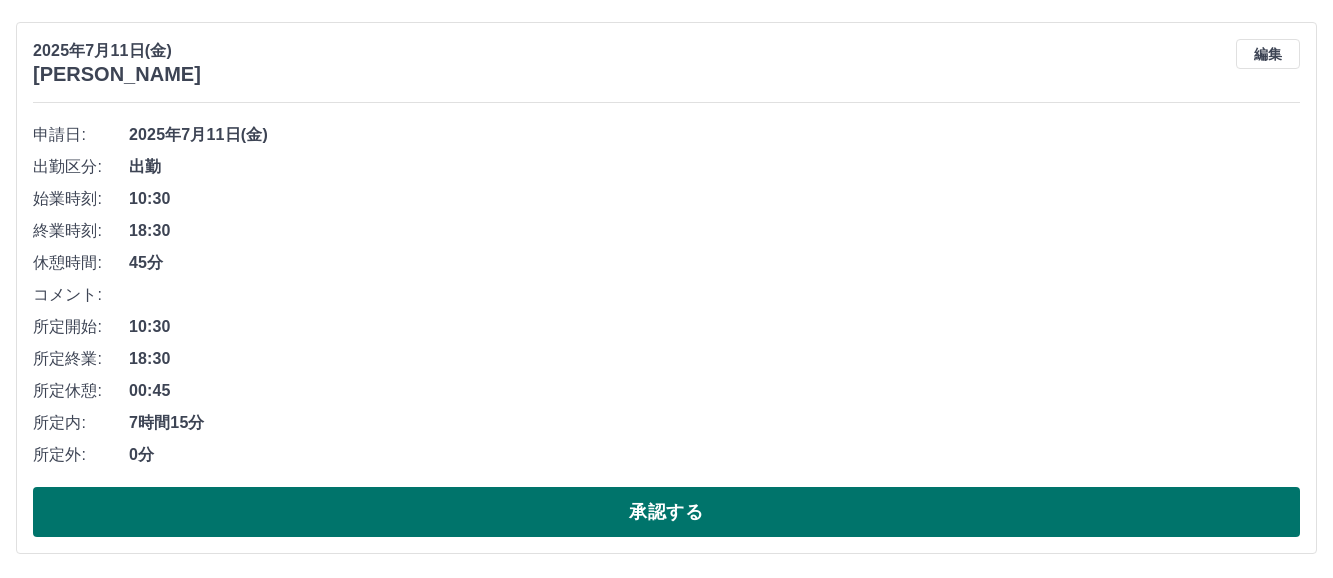 click on "承認する" at bounding box center (666, 512) 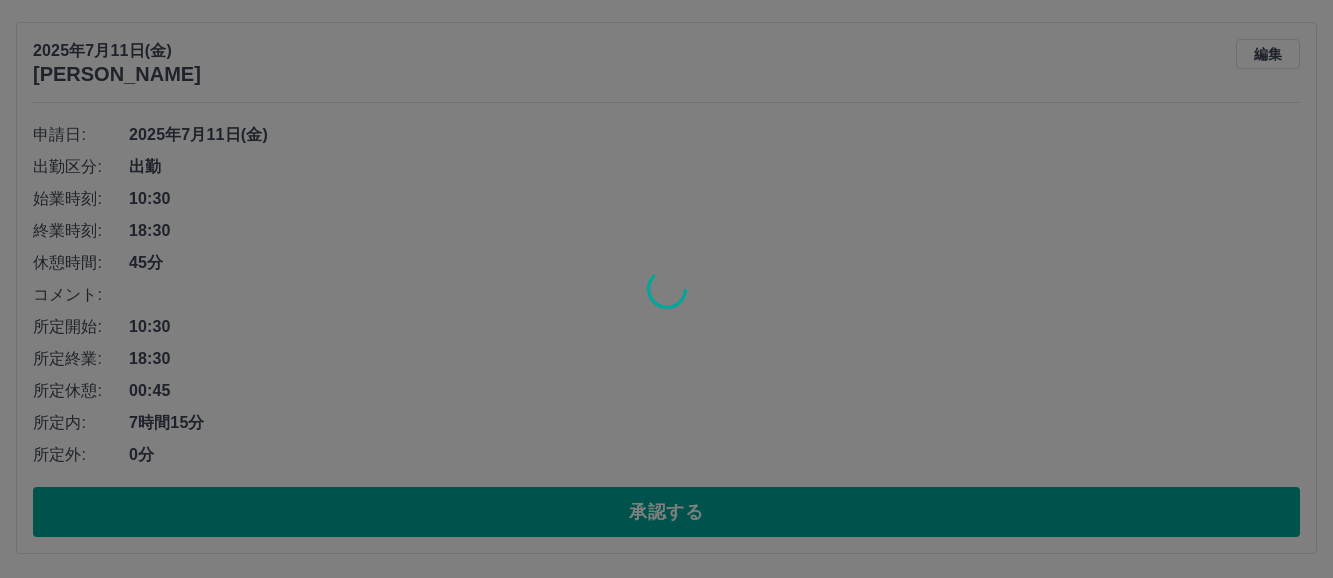 scroll, scrollTop: 0, scrollLeft: 0, axis: both 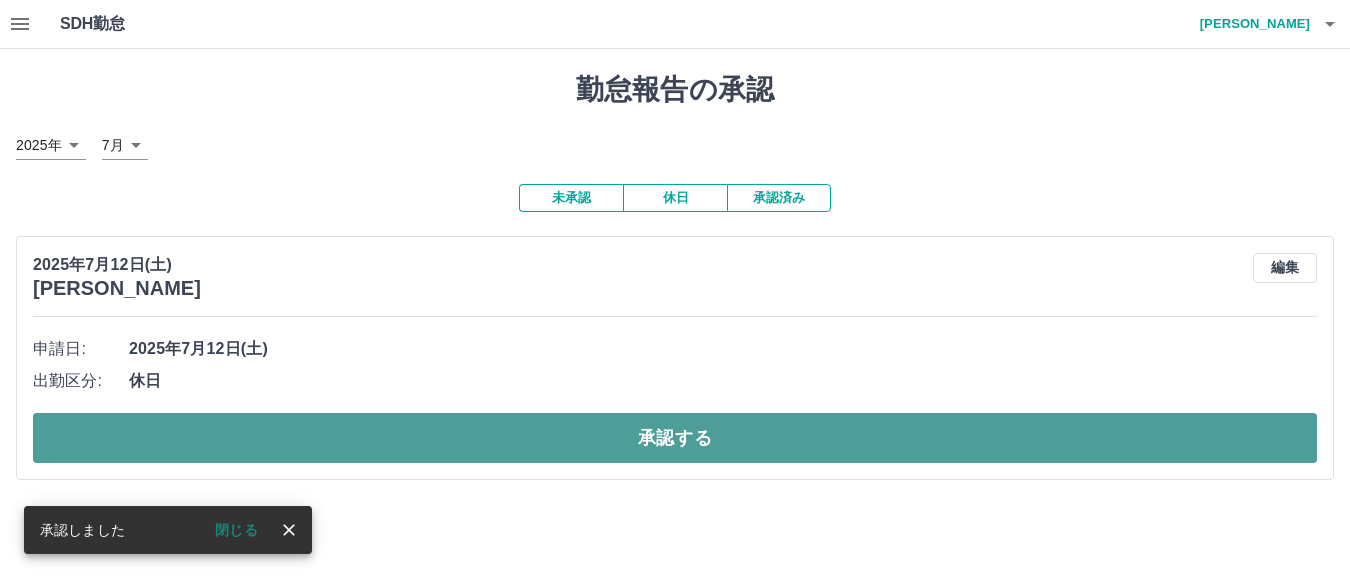 click on "承認する" at bounding box center [675, 438] 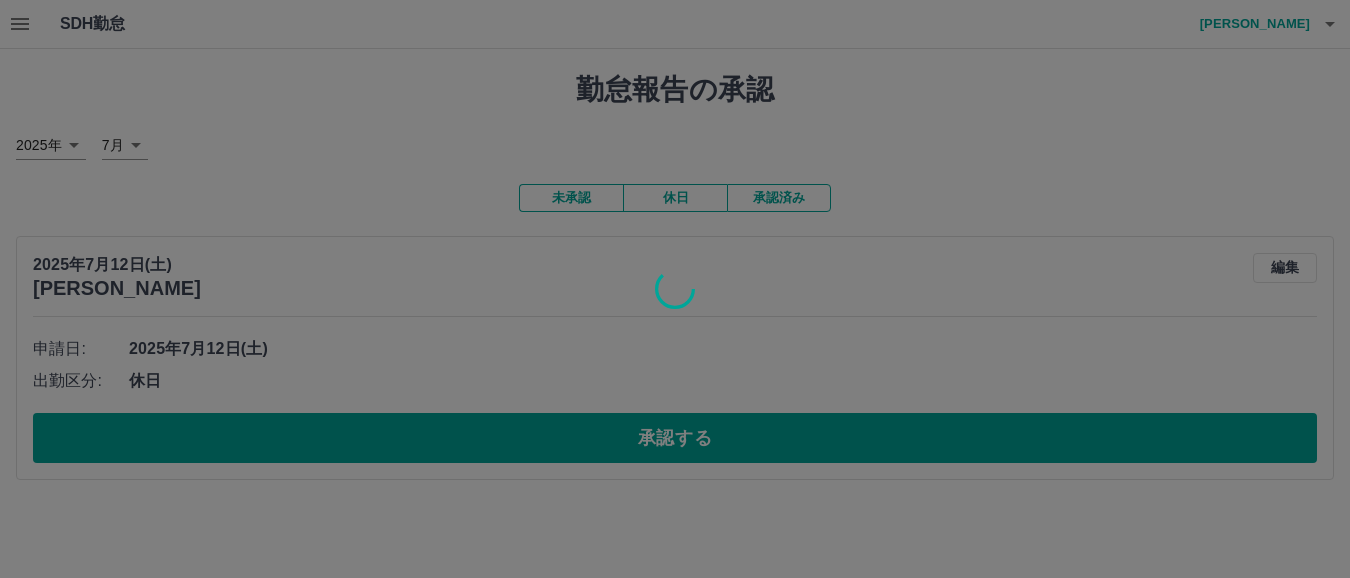 click at bounding box center [675, 289] 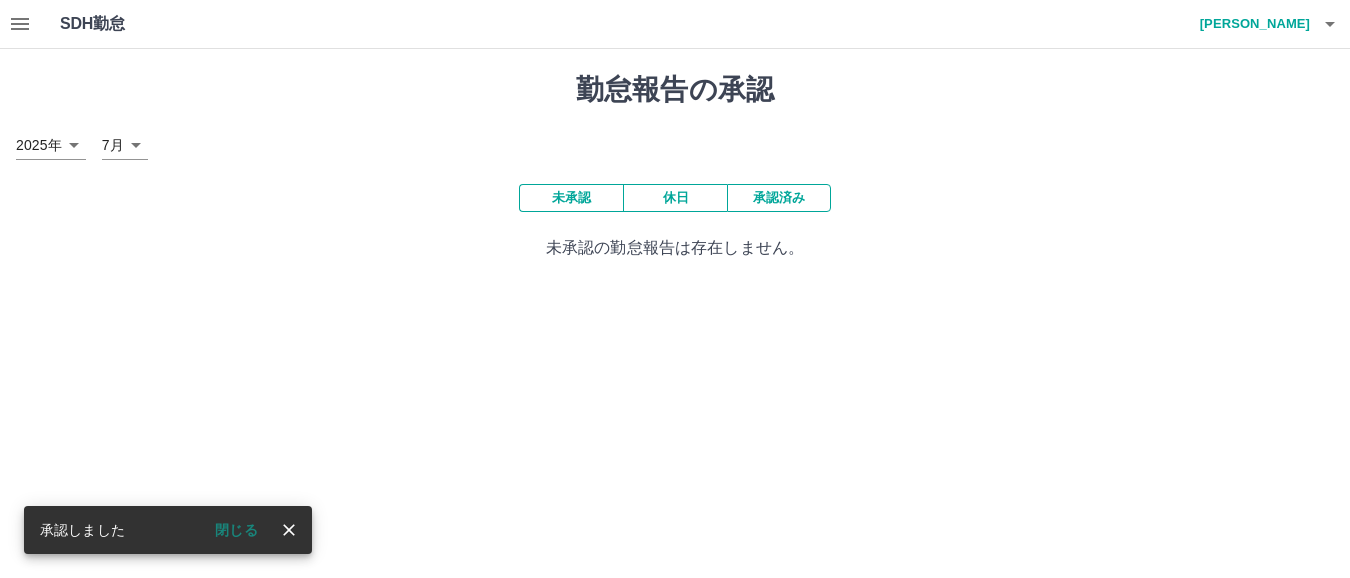 click 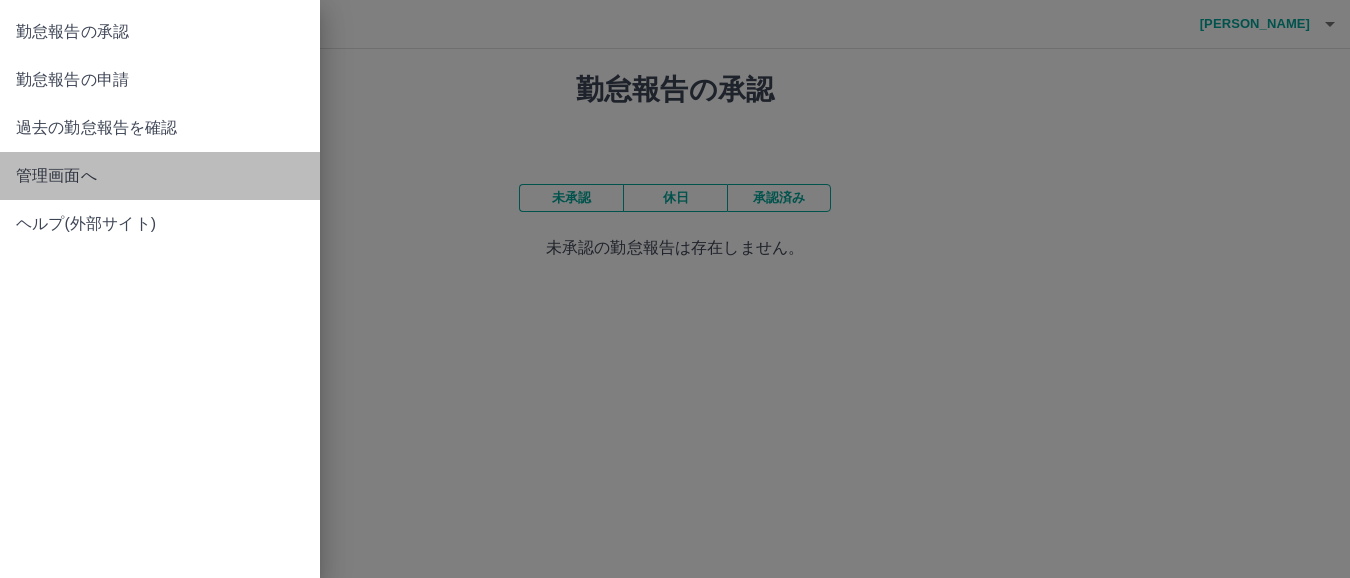 click on "管理画面へ" at bounding box center (160, 176) 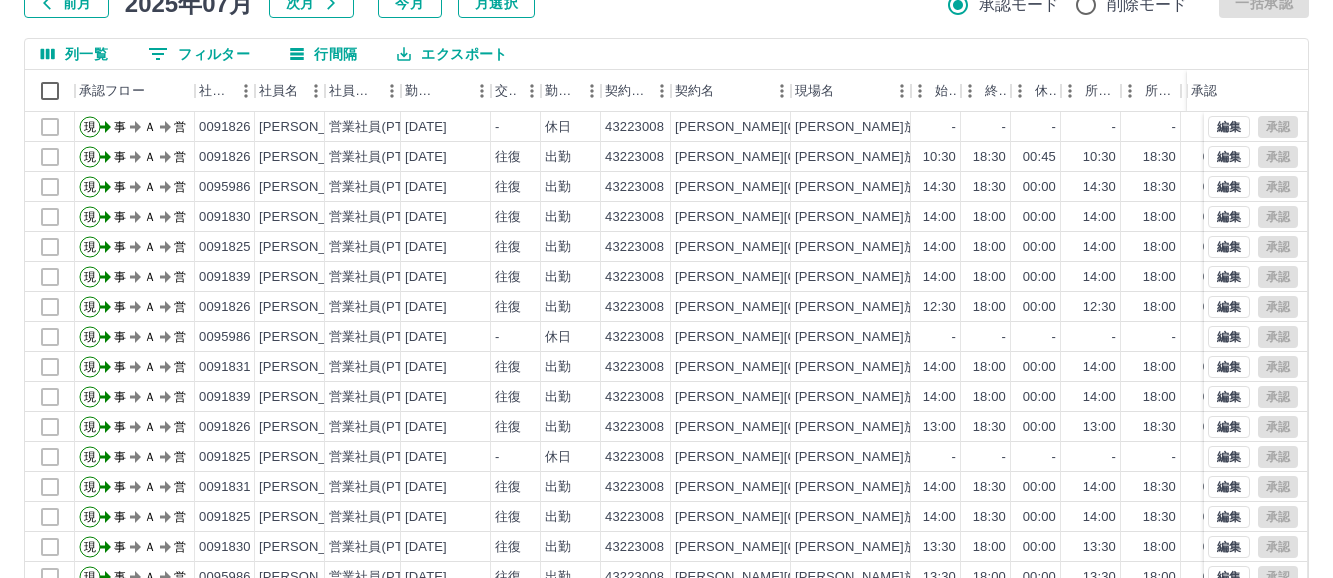 scroll, scrollTop: 267, scrollLeft: 0, axis: vertical 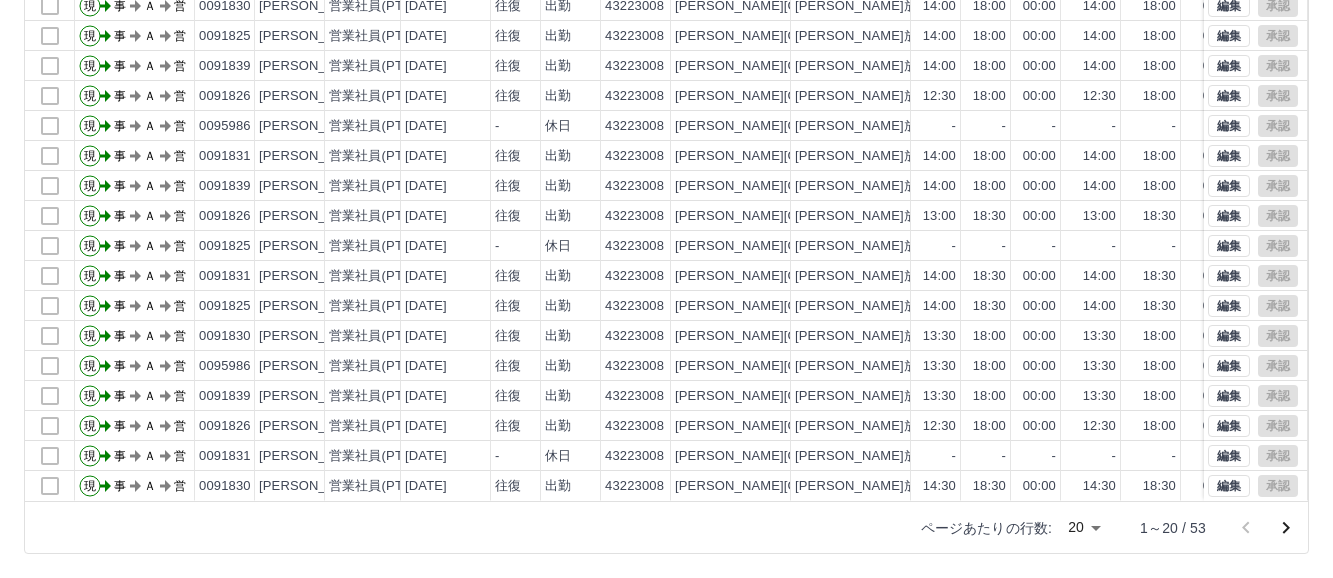 click 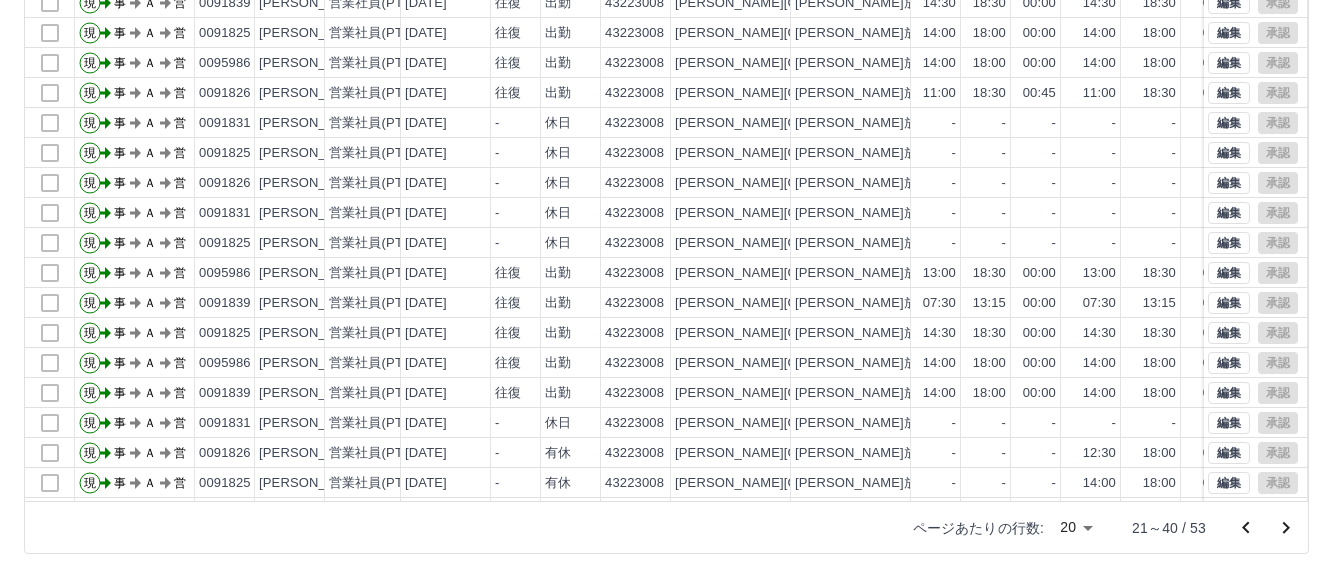 scroll, scrollTop: 104, scrollLeft: 0, axis: vertical 